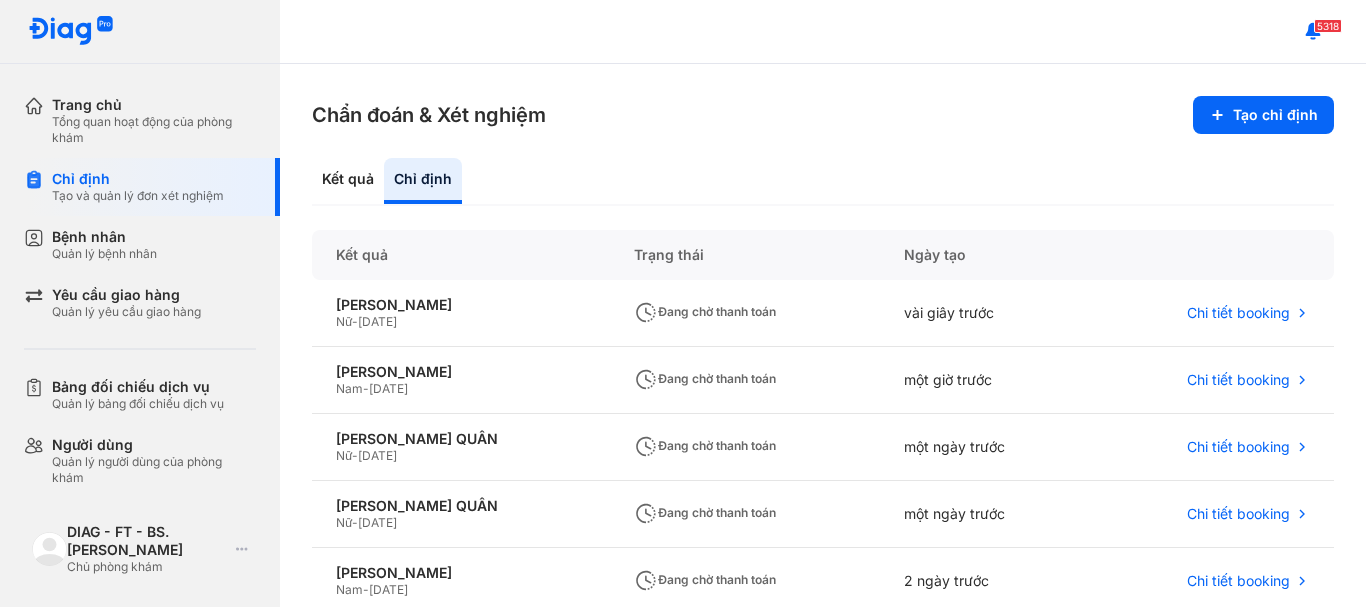 scroll, scrollTop: 0, scrollLeft: 0, axis: both 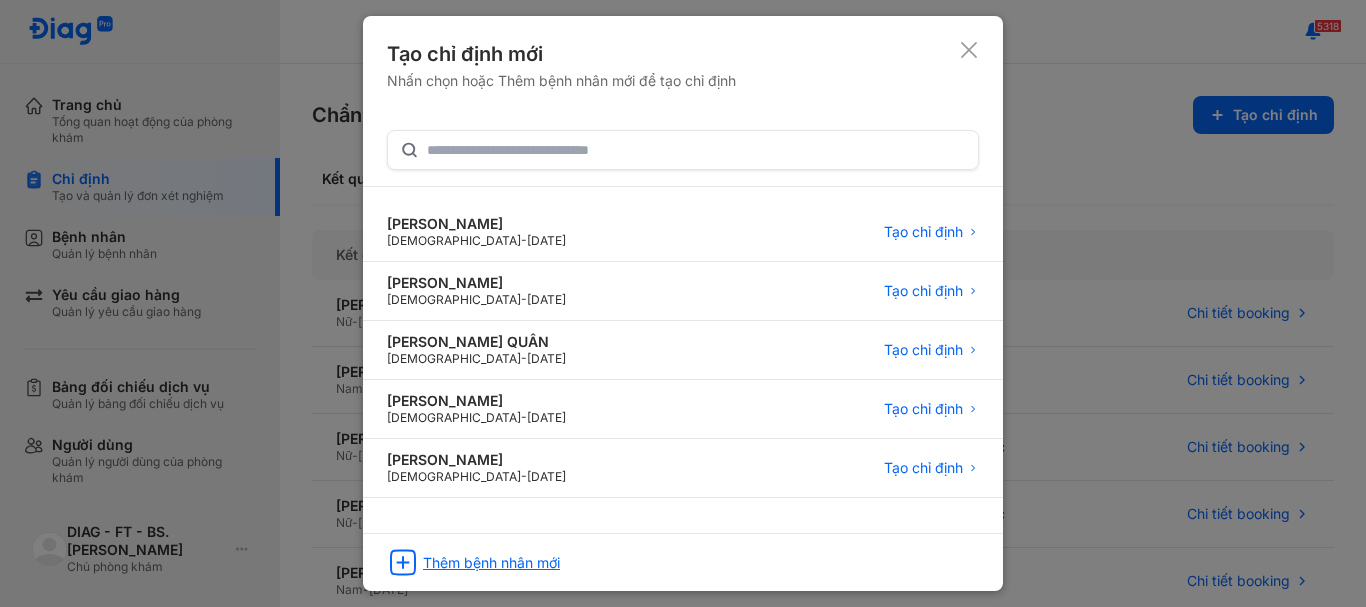 click on "Thêm bệnh nhân mới" at bounding box center (491, 563) 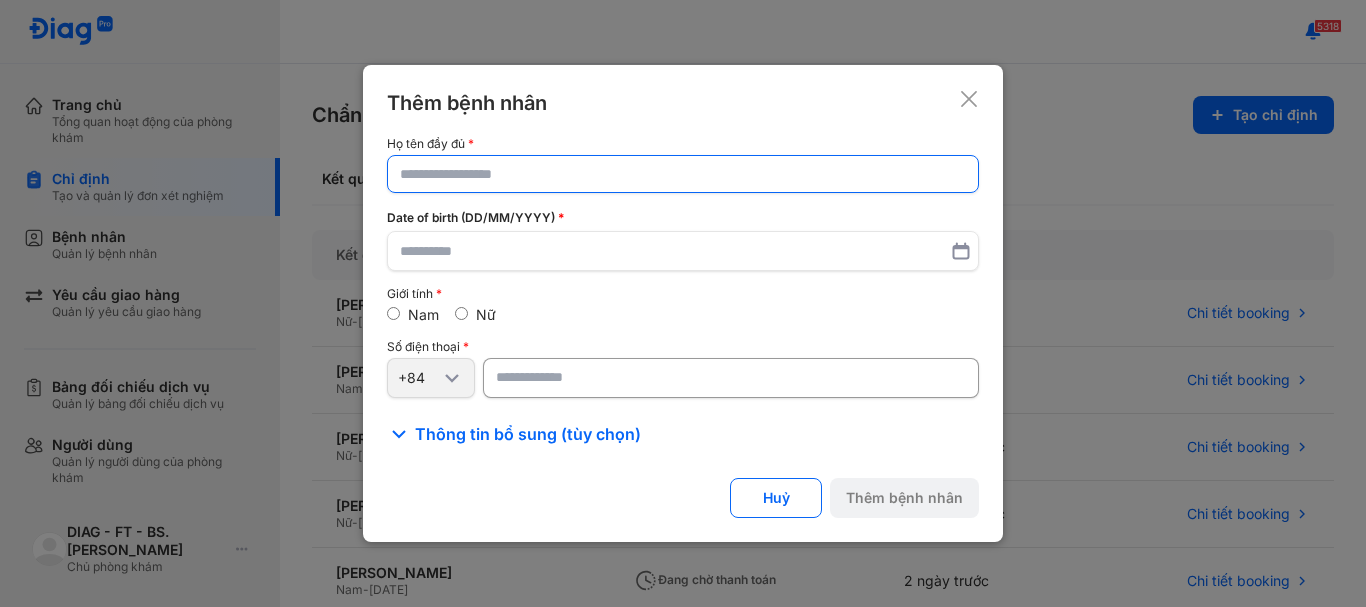 click 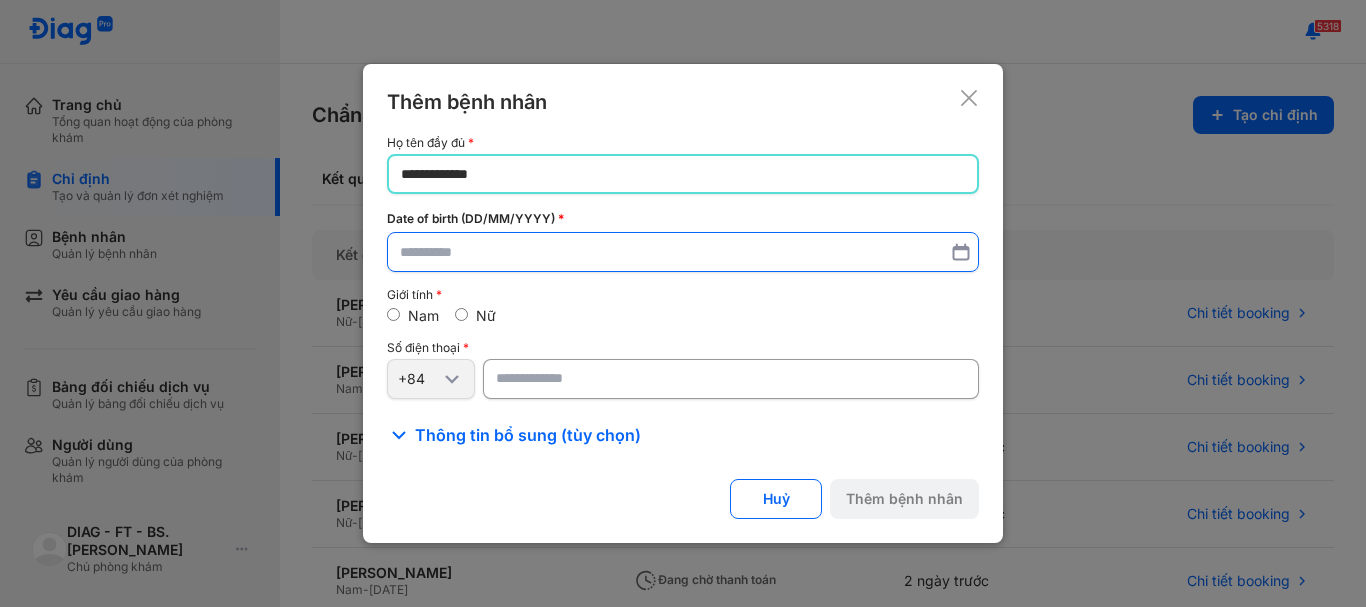 type on "**********" 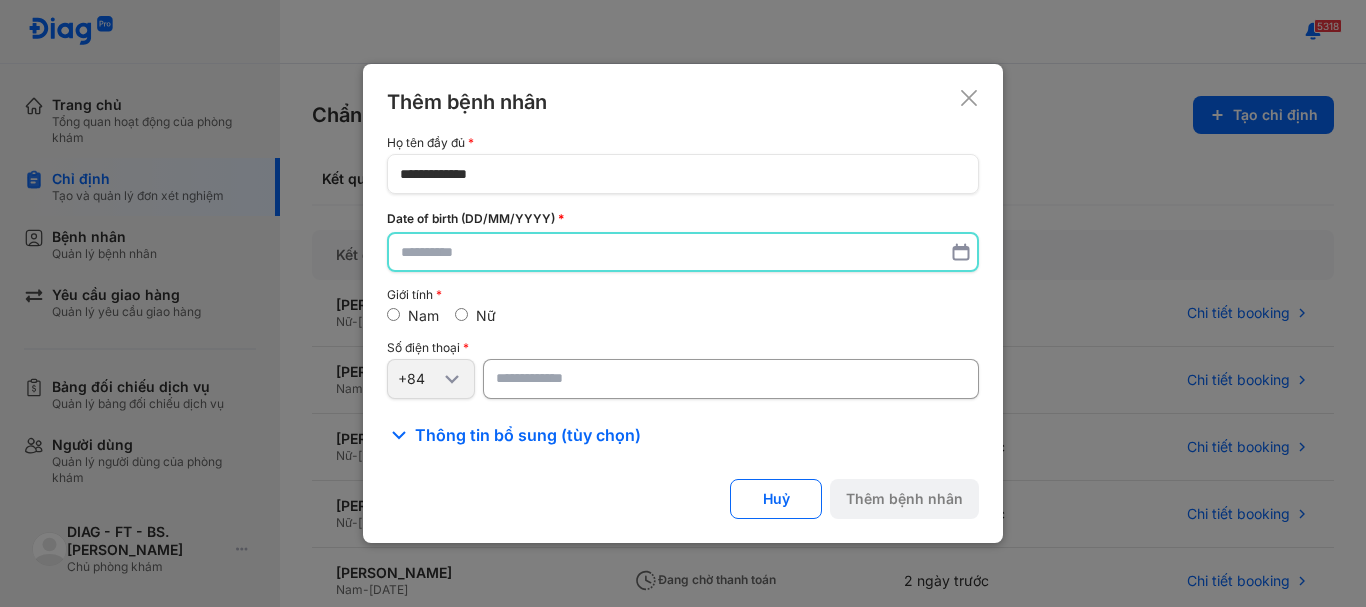 click at bounding box center (683, 252) 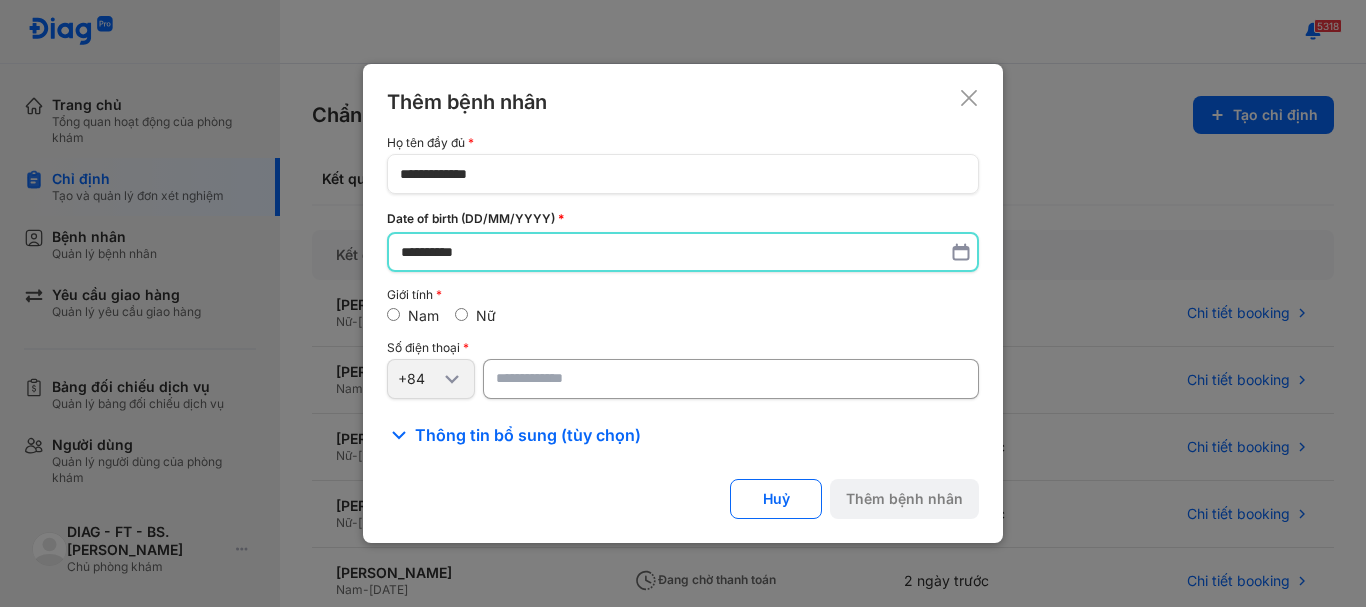 type on "**********" 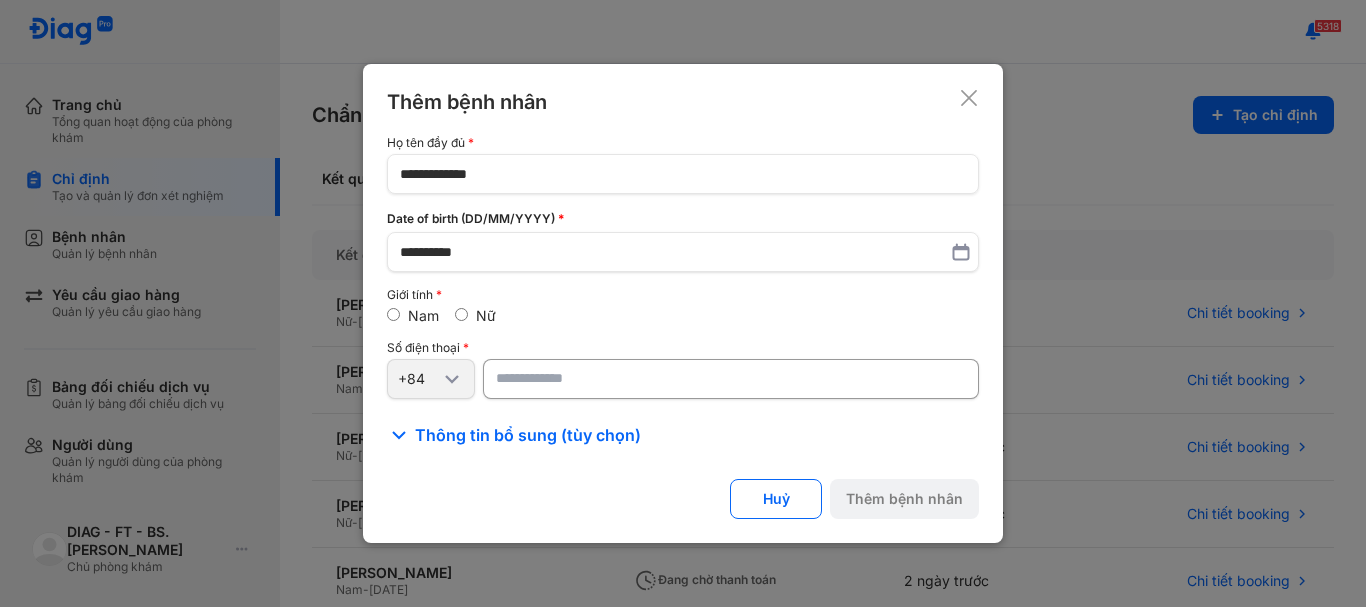 click at bounding box center (731, 379) 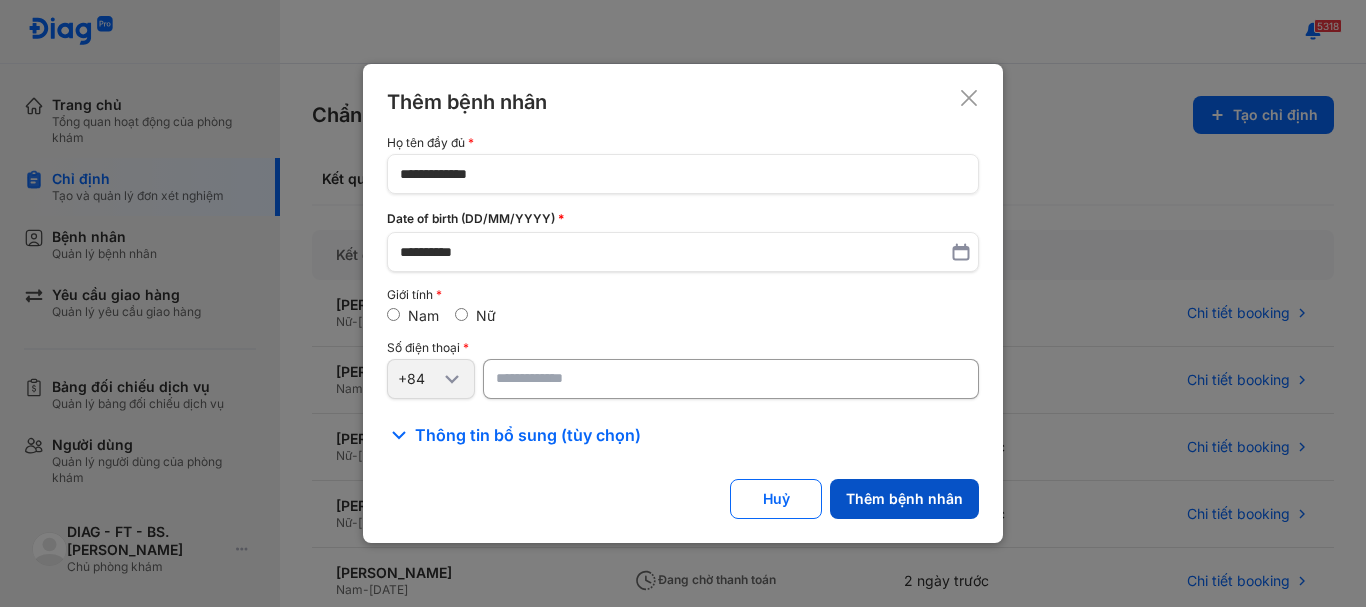 type on "**********" 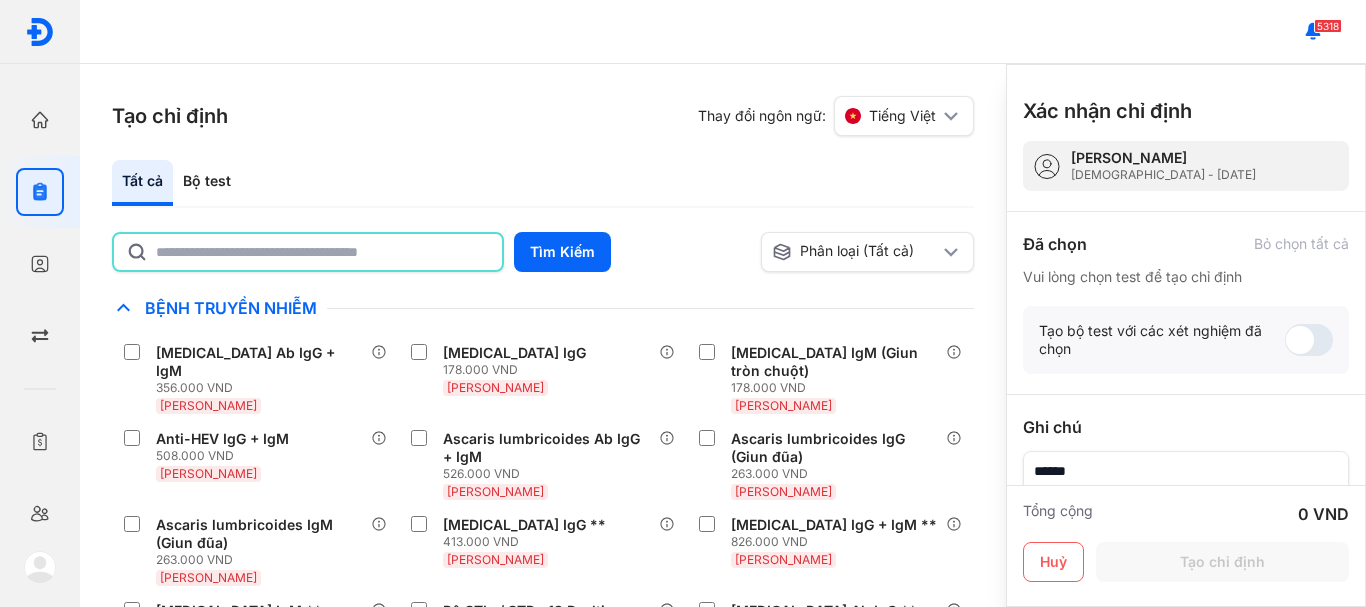 click 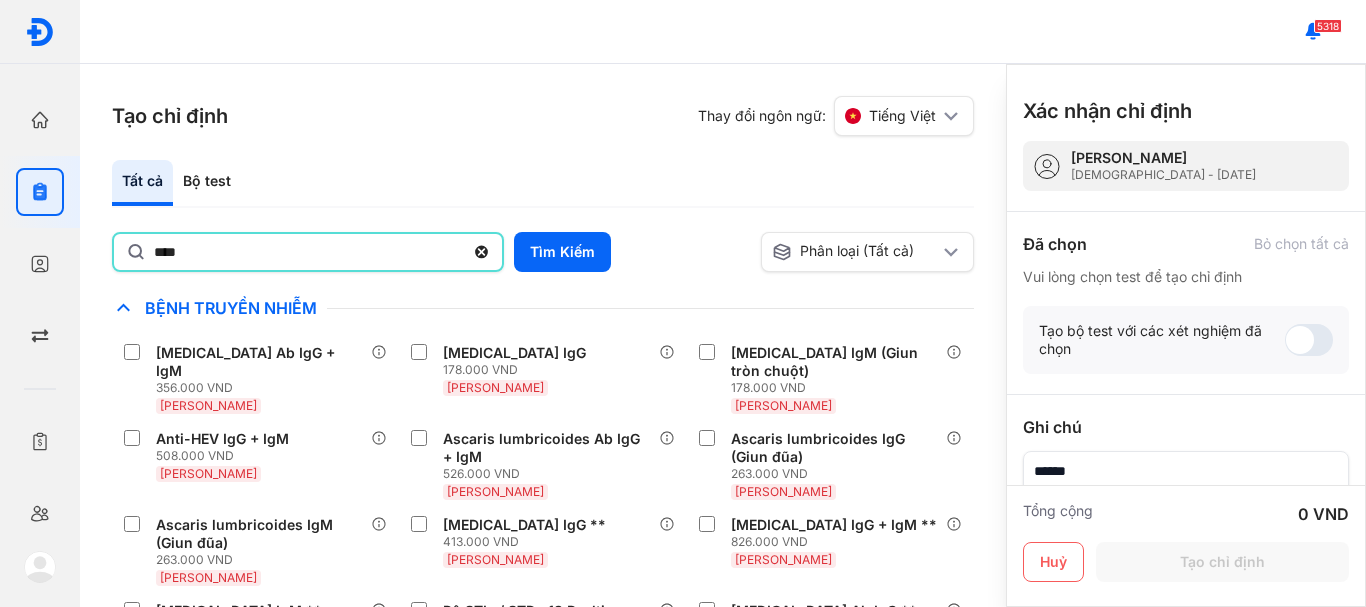 type on "**********" 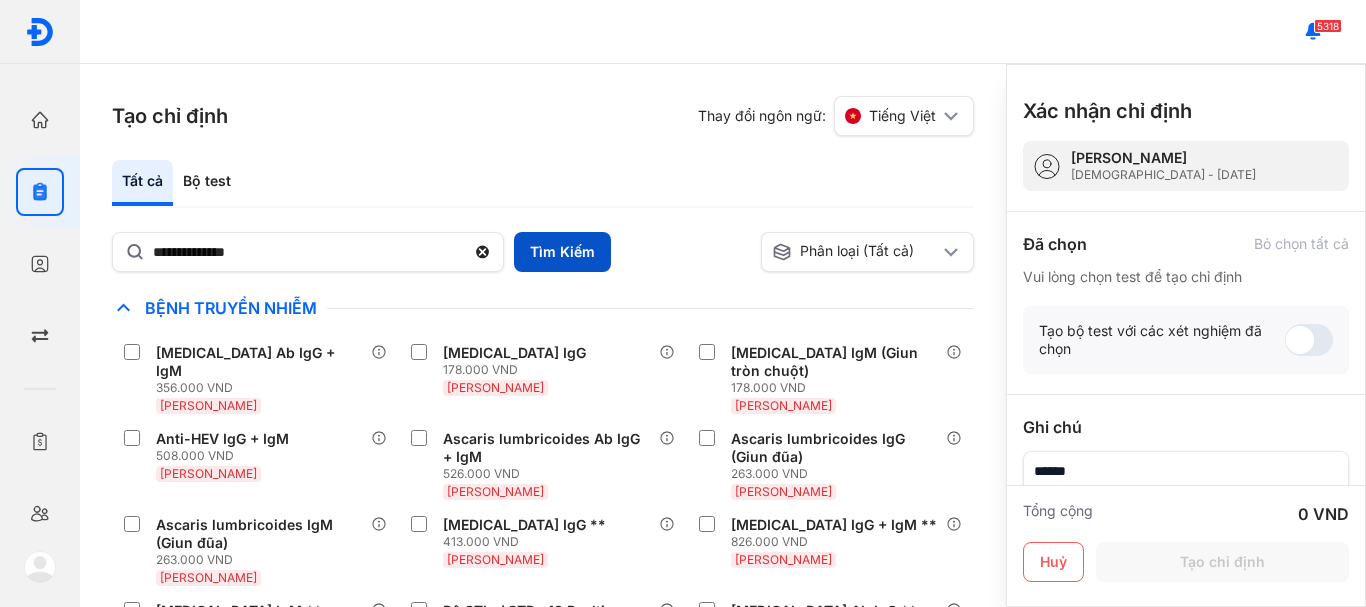 click on "Tìm Kiếm" at bounding box center (562, 252) 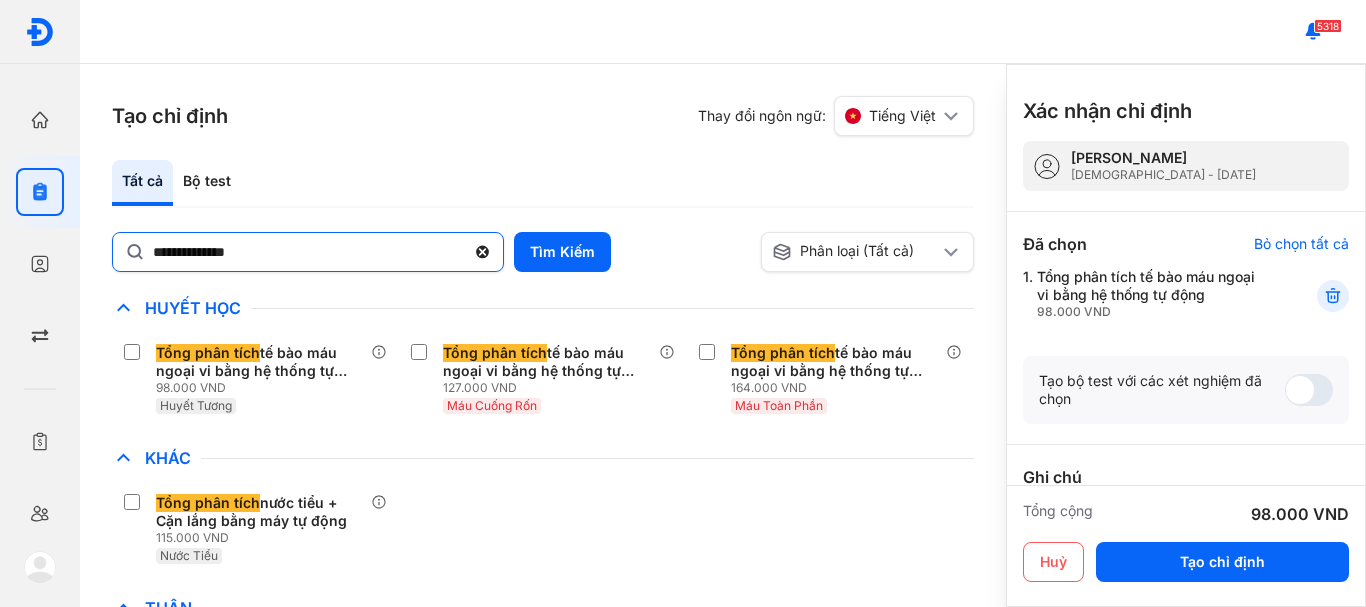 click 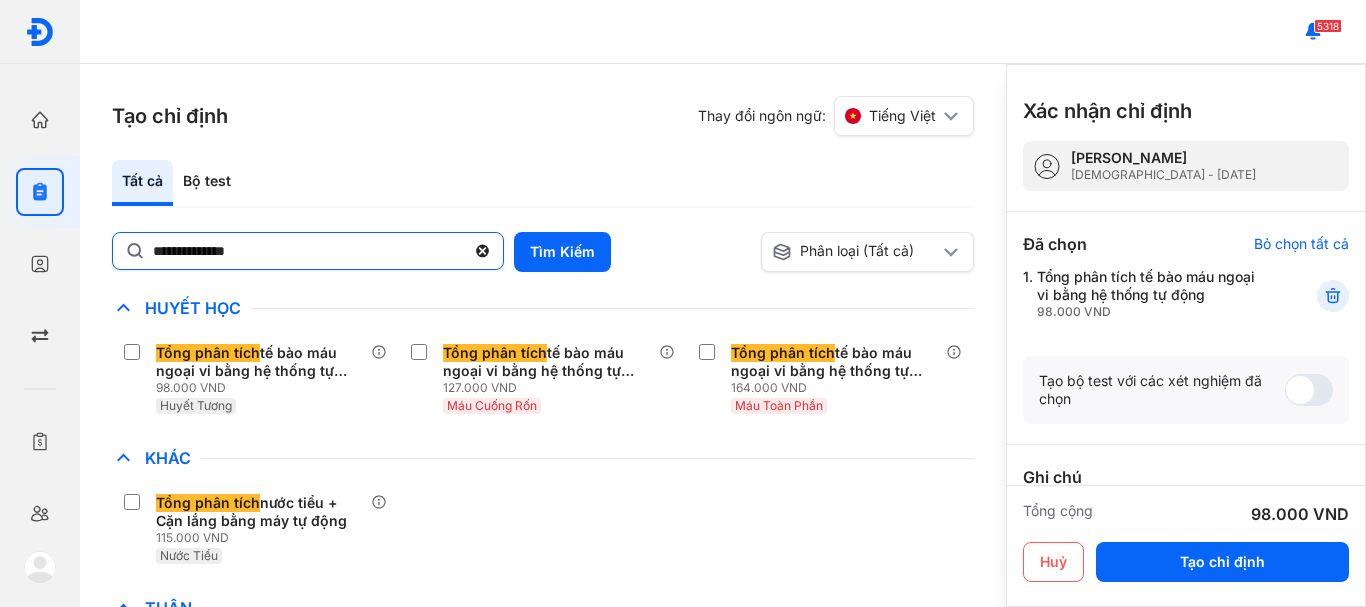 click on "**********" 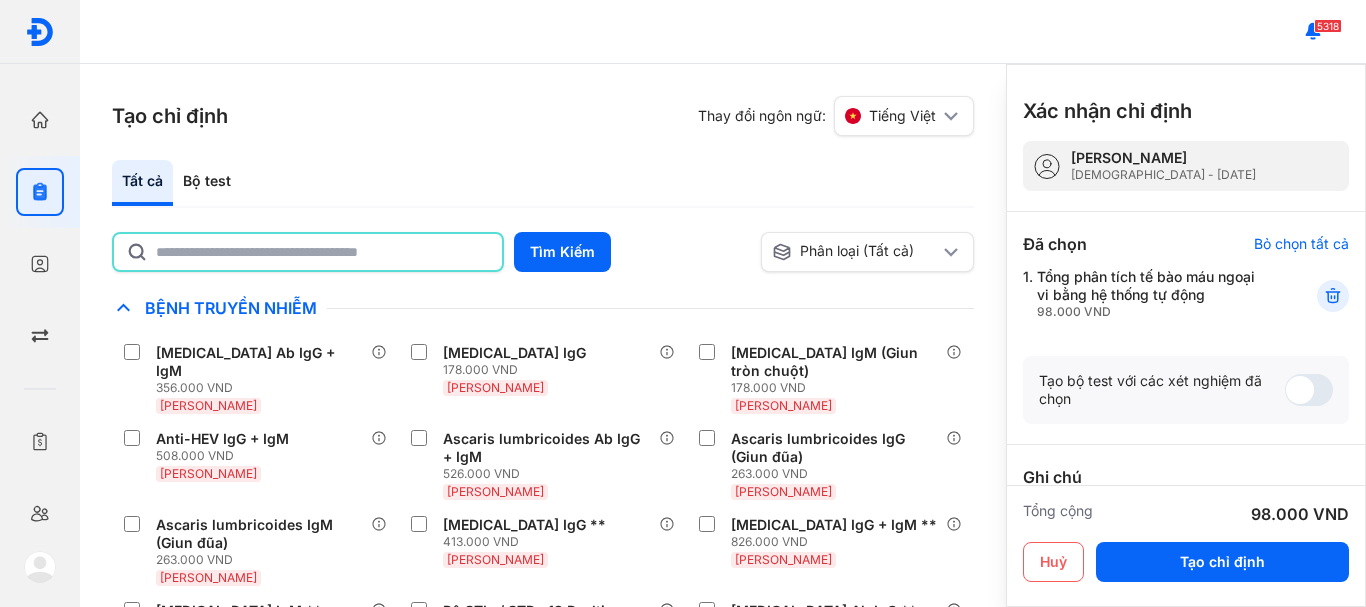 click 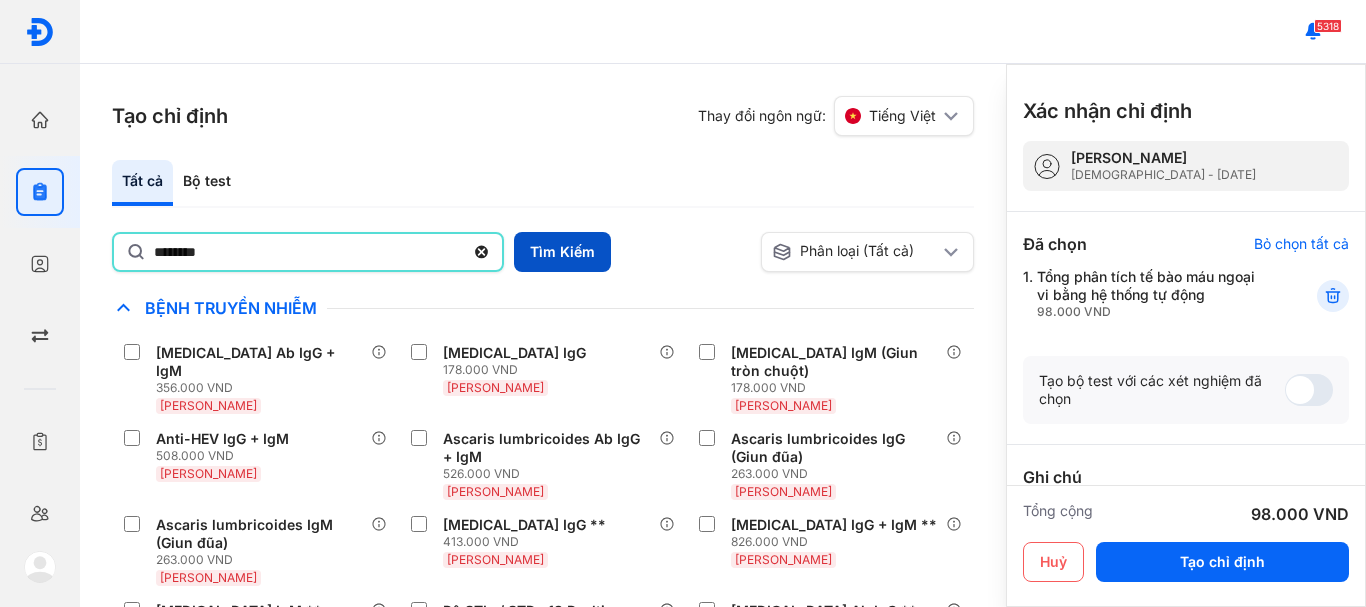 type on "********" 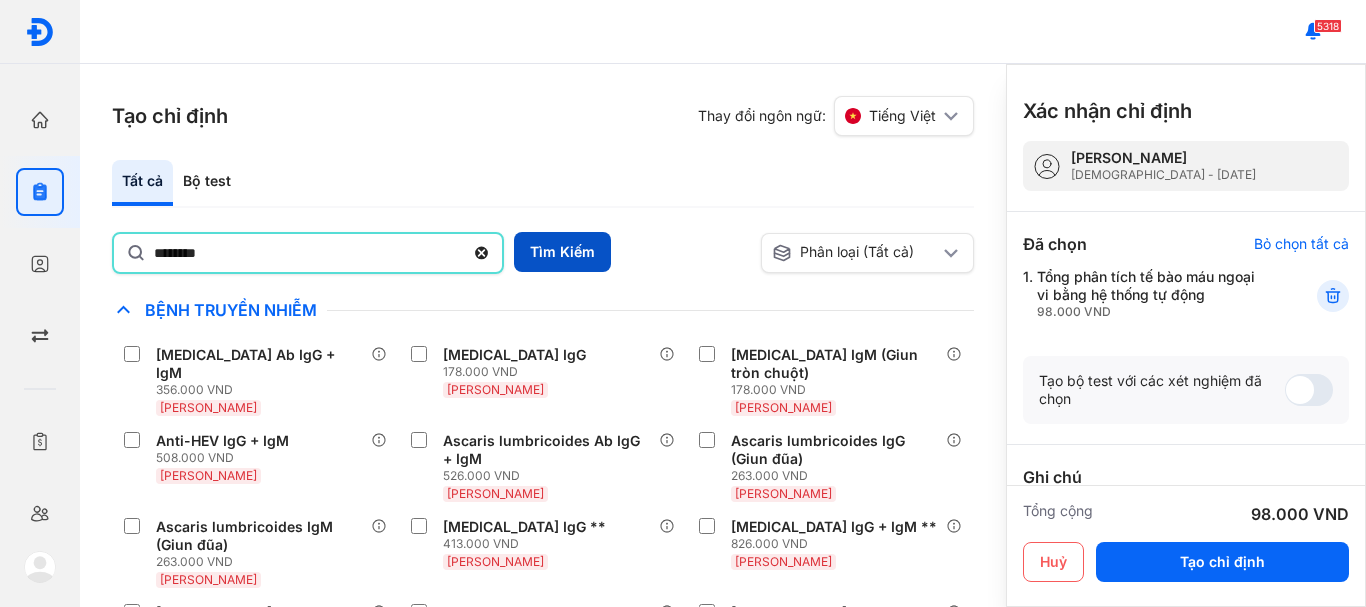 click on "Tìm Kiếm" at bounding box center (562, 252) 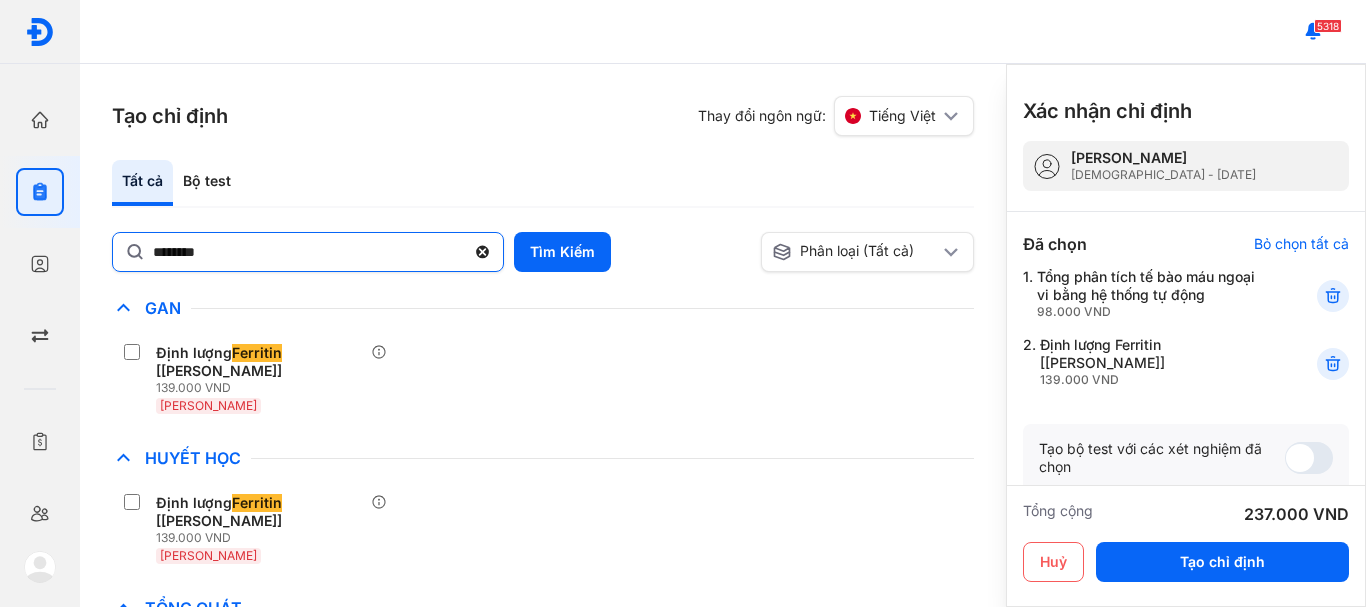 click 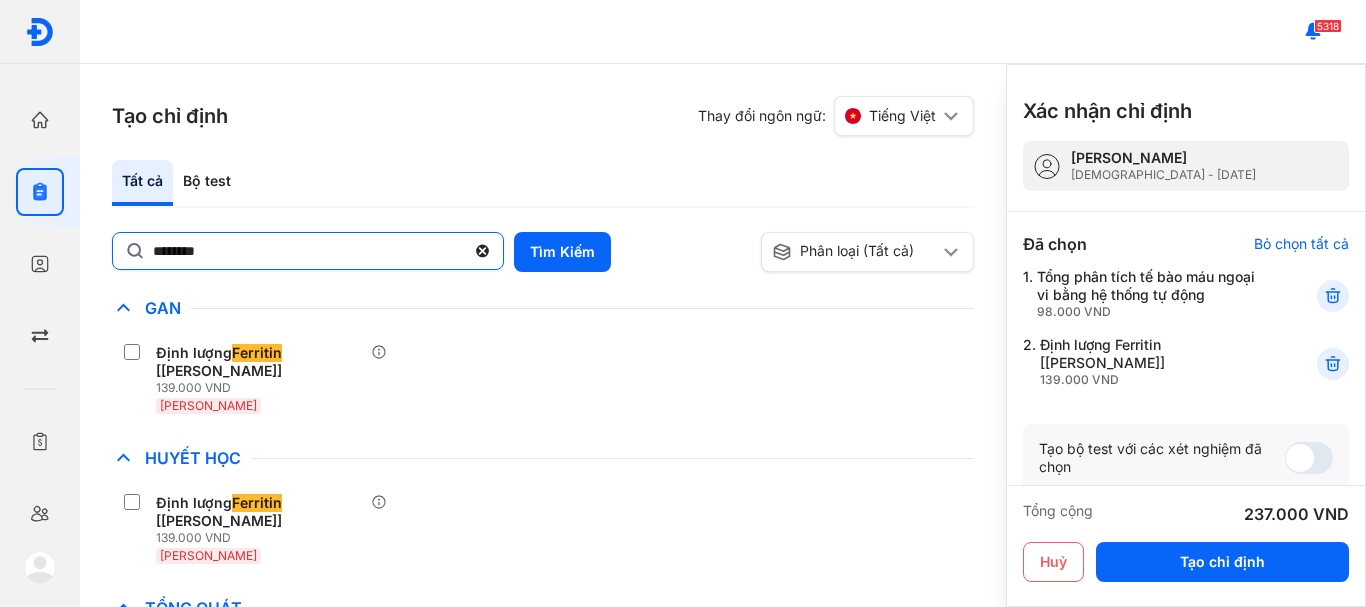 click on "********" 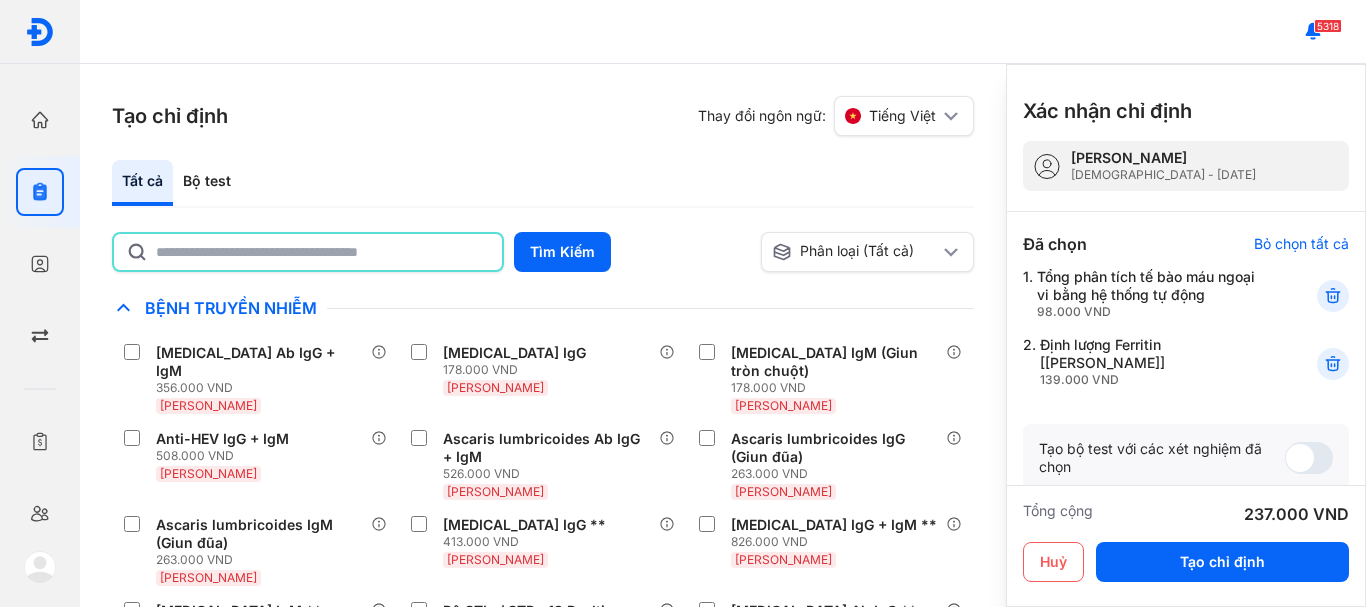 click 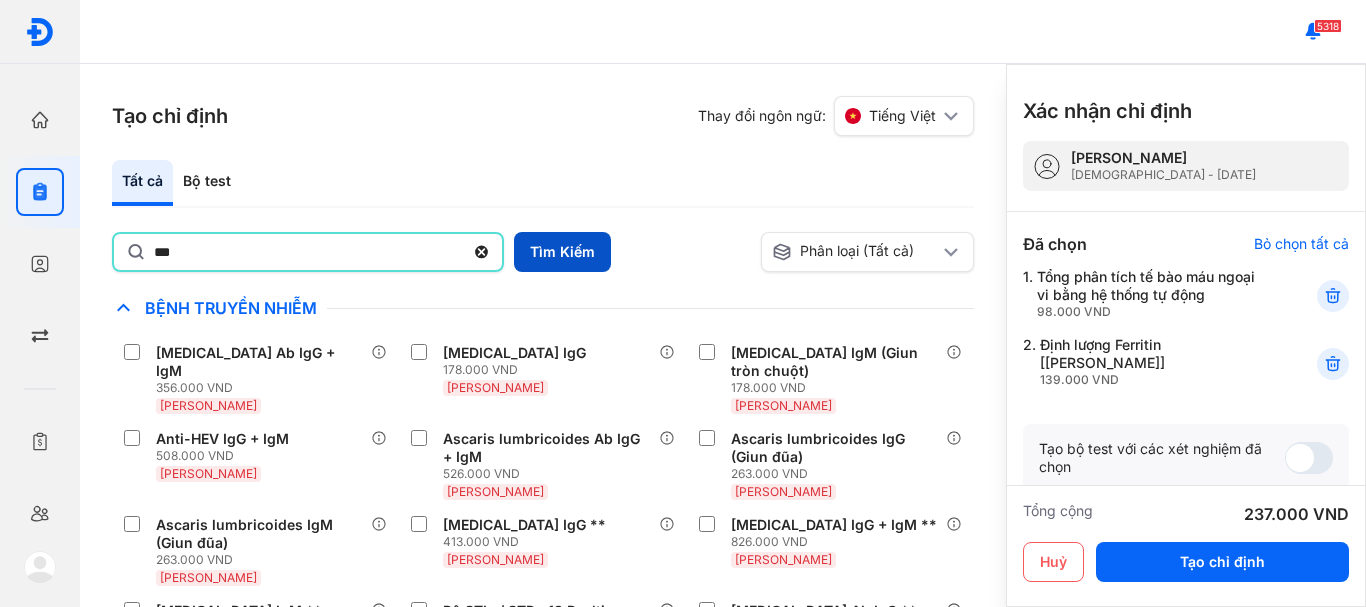 type on "***" 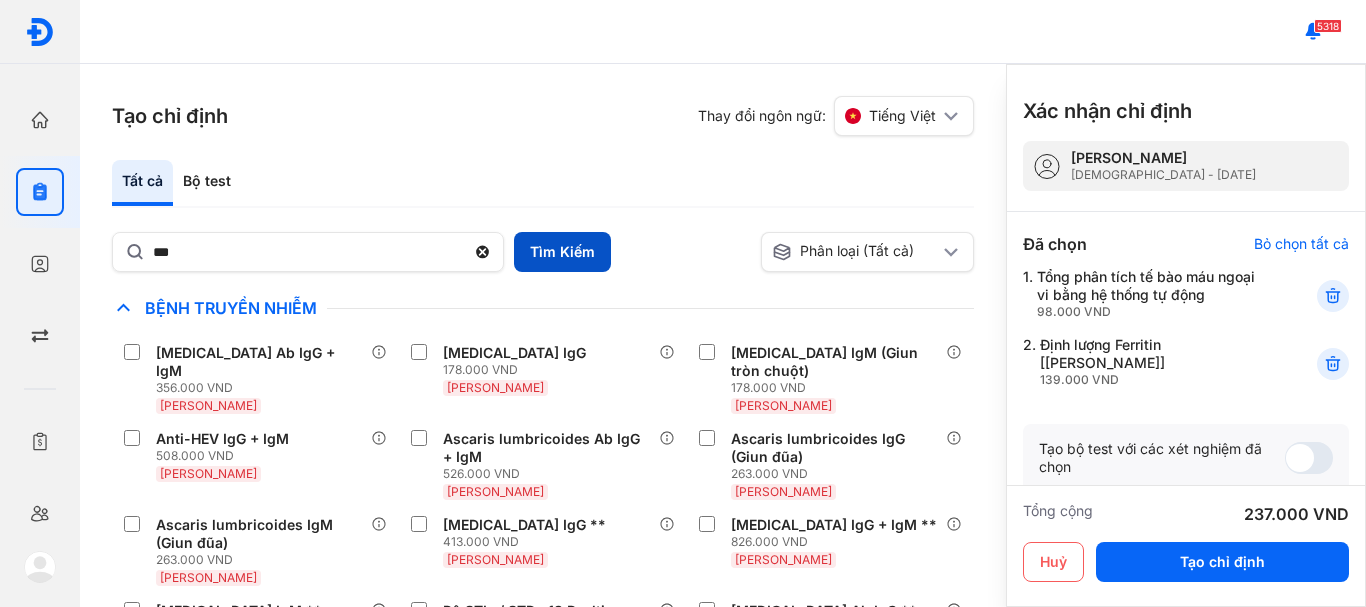 click on "Tìm Kiếm" at bounding box center (562, 252) 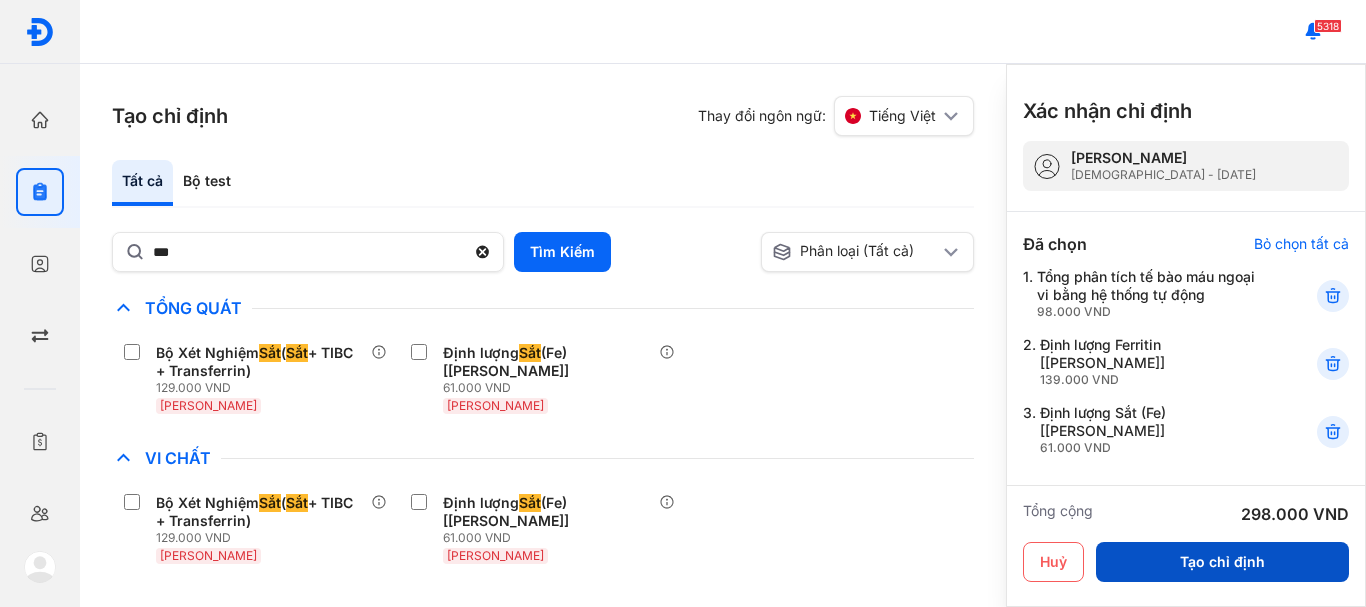 click on "Tạo chỉ định" at bounding box center [1222, 562] 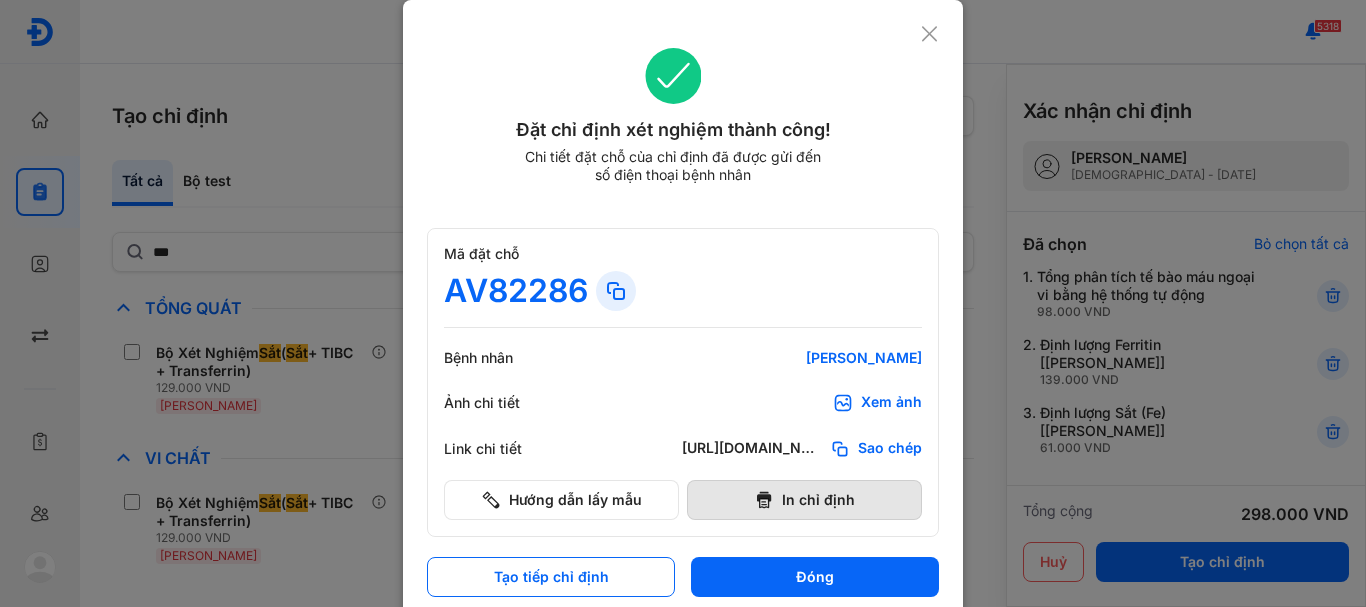 click on "In chỉ định" at bounding box center (804, 500) 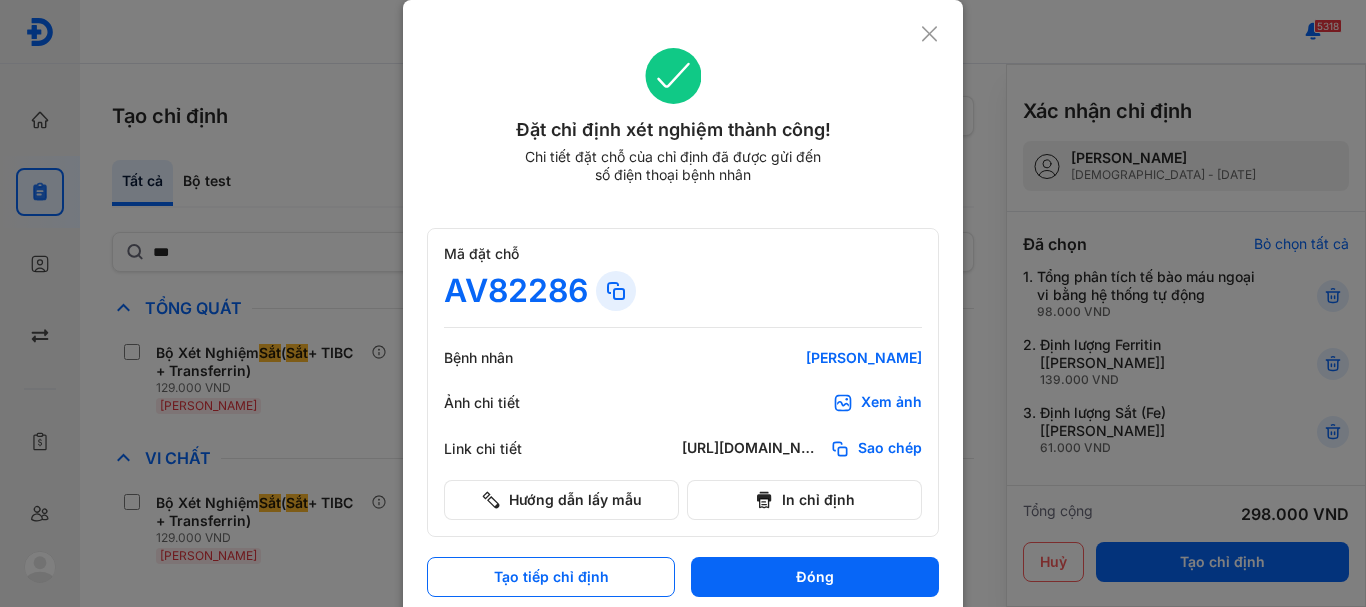 scroll, scrollTop: 0, scrollLeft: 0, axis: both 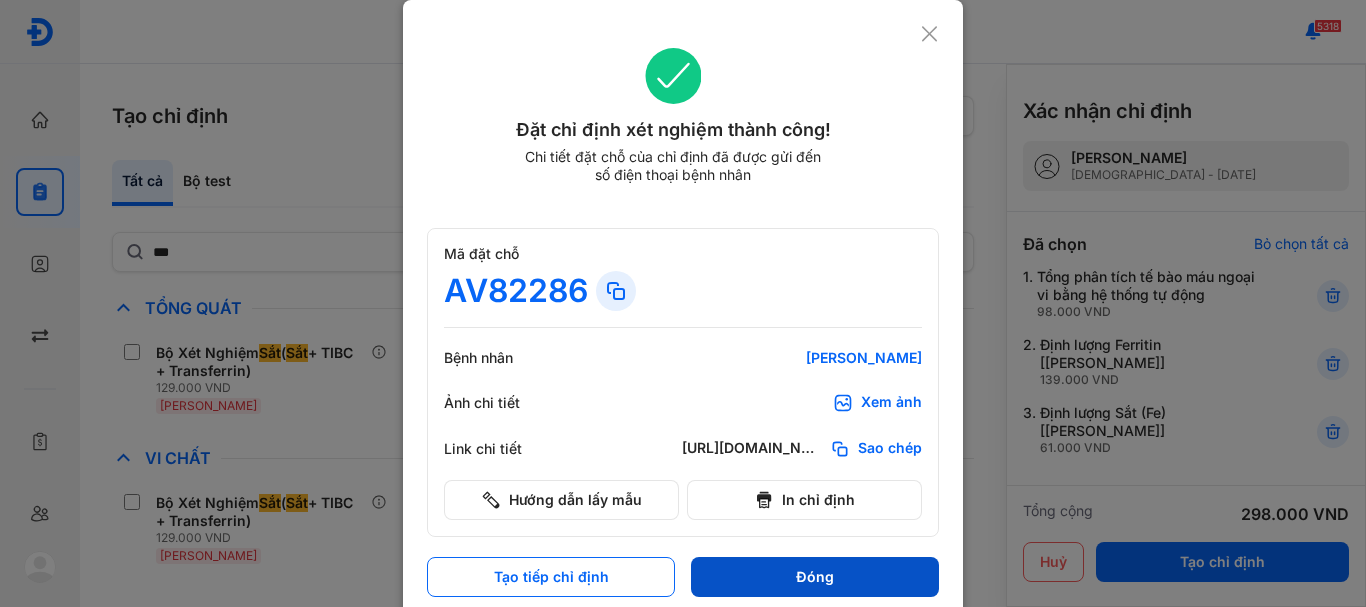 click on "Đóng" at bounding box center (815, 577) 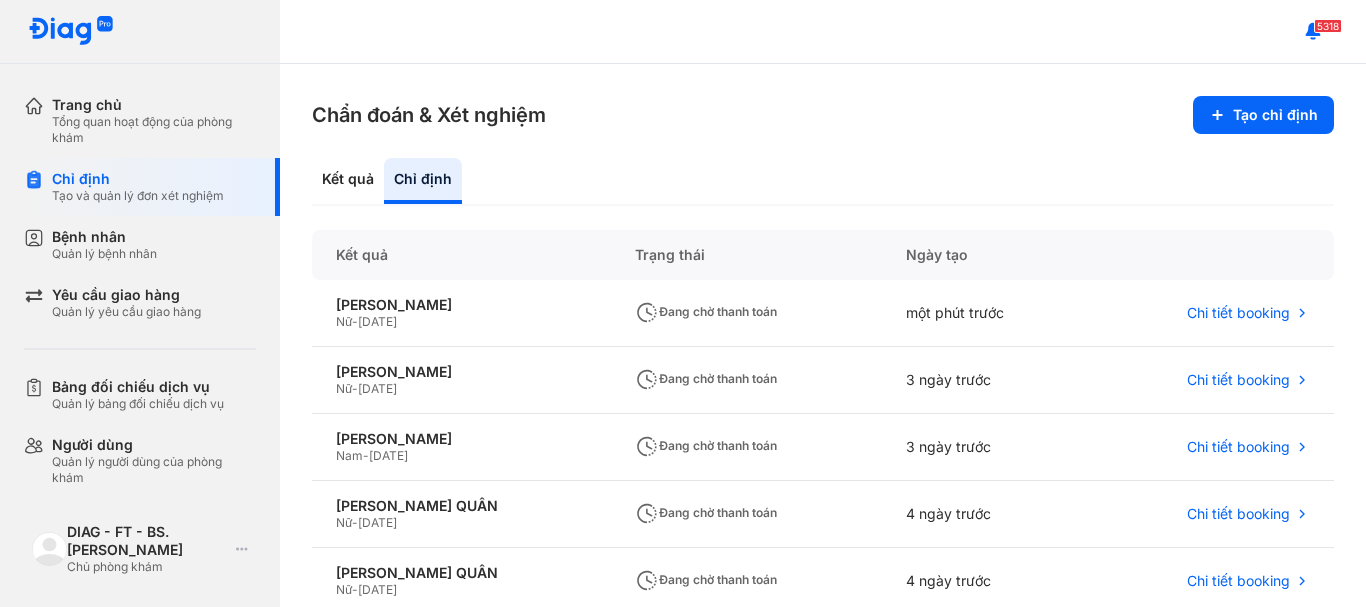 scroll, scrollTop: 487, scrollLeft: 0, axis: vertical 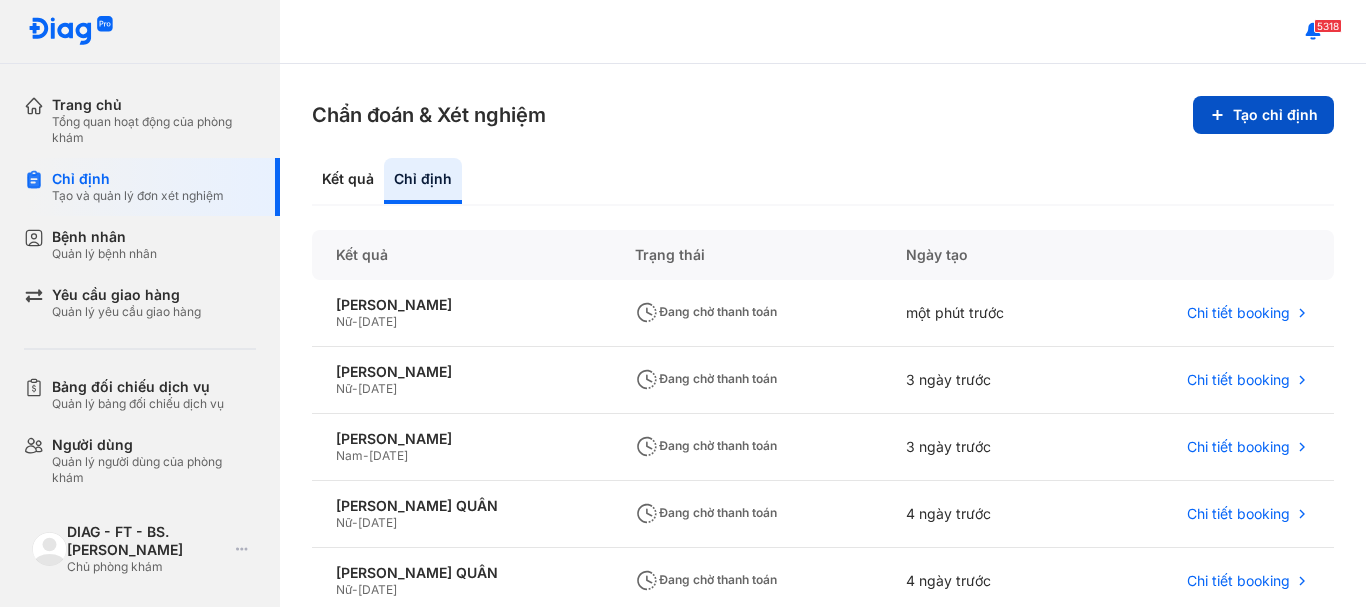 click on "Tạo chỉ định" at bounding box center (1263, 115) 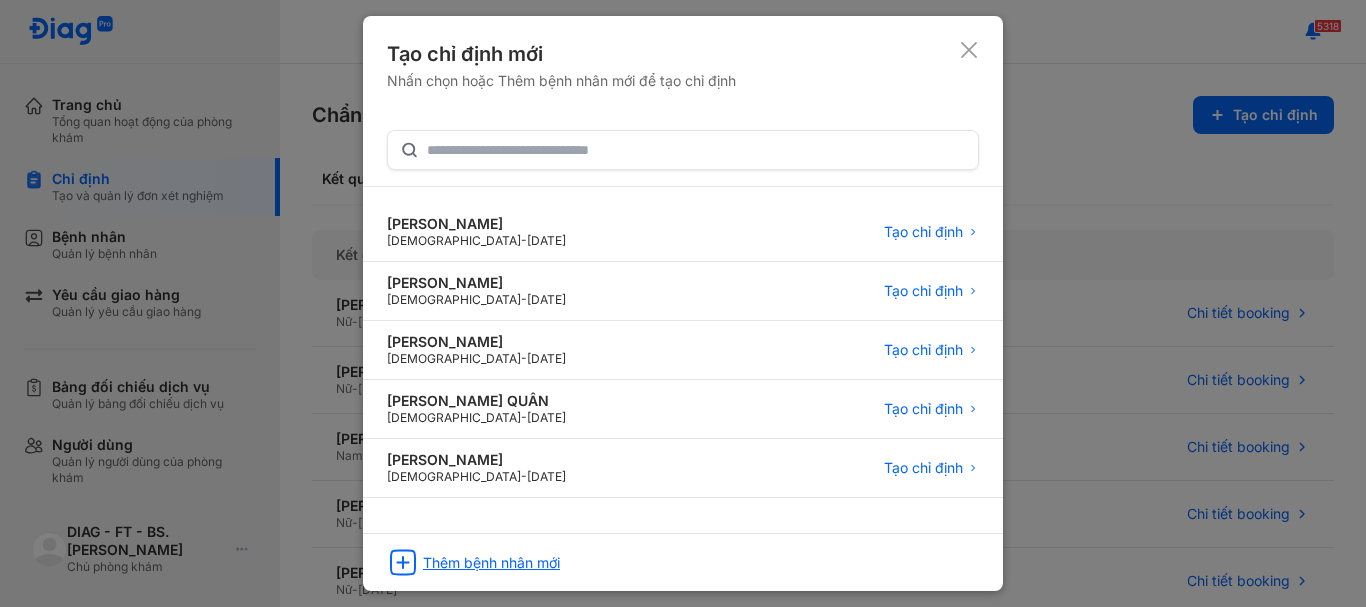 click on "Thêm bệnh nhân mới" at bounding box center [491, 563] 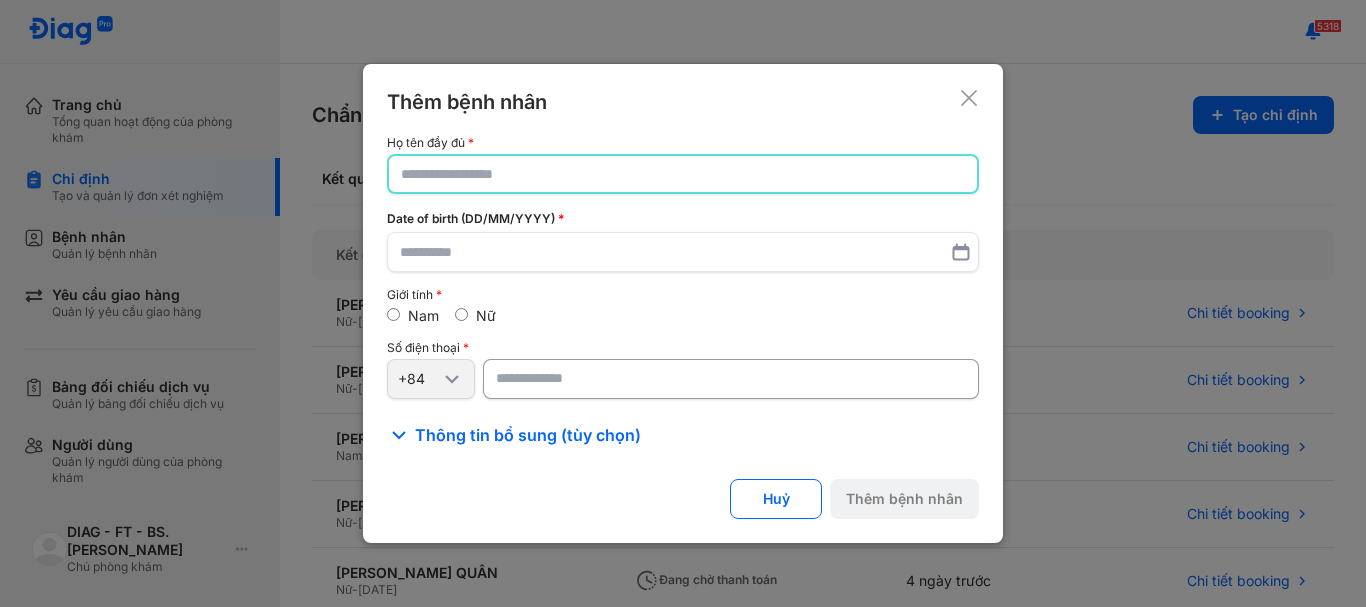 click 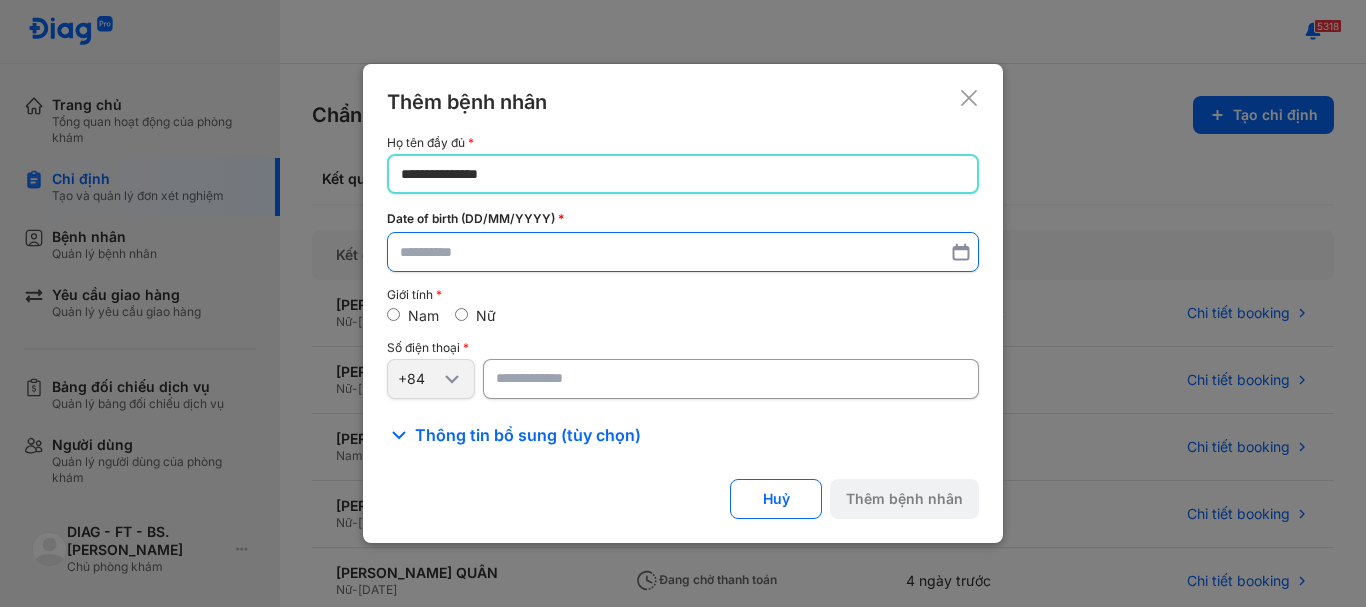 type on "**********" 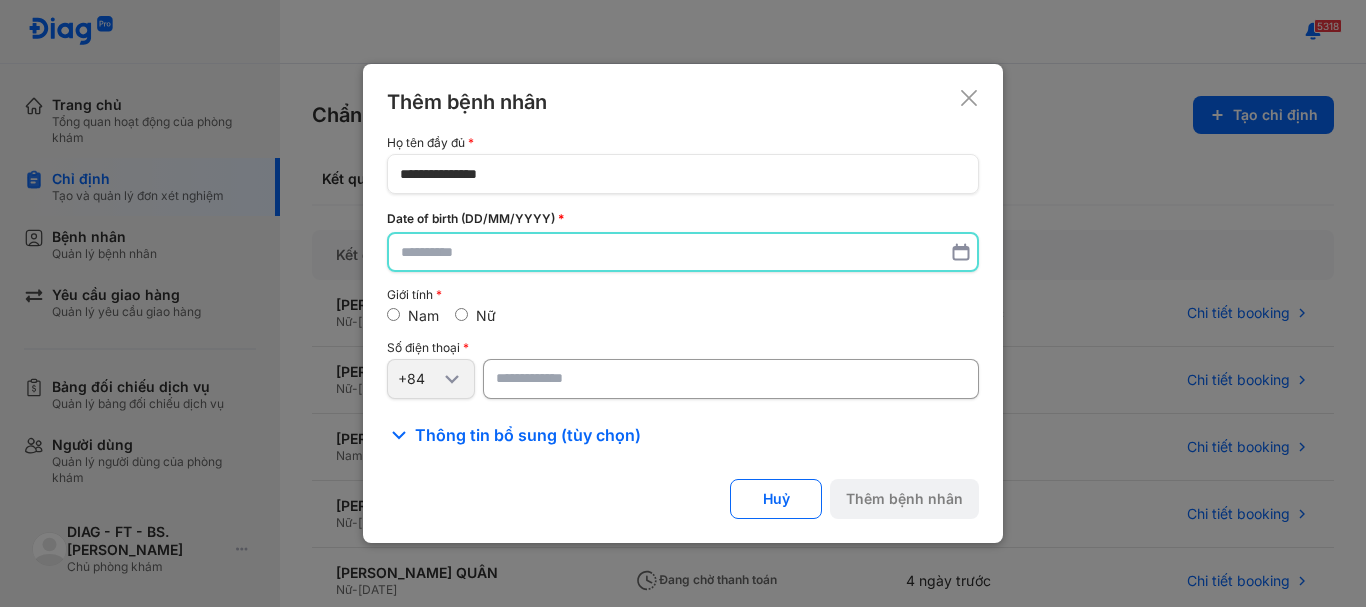 click at bounding box center [683, 252] 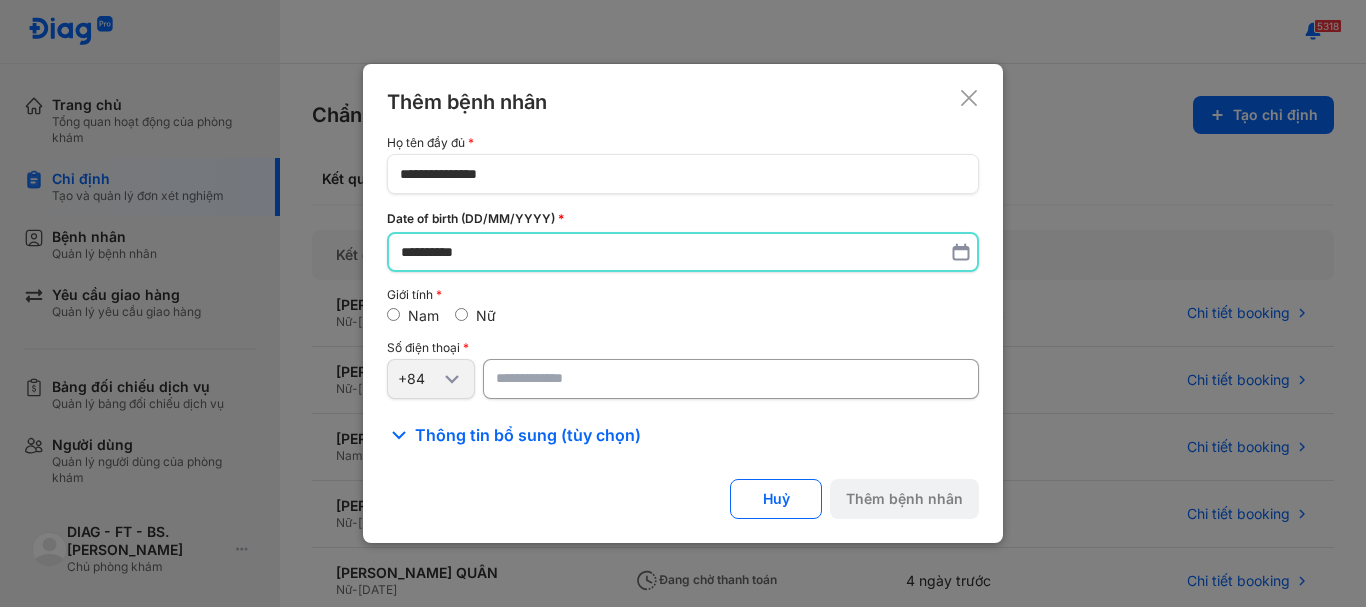 type on "**********" 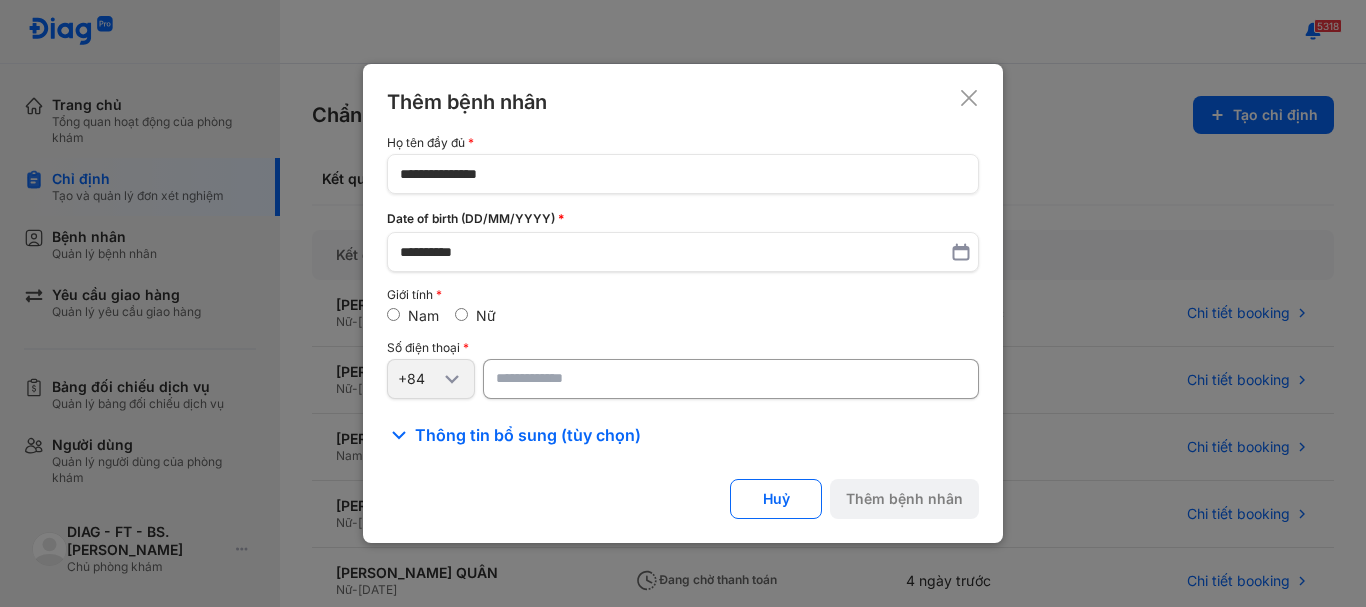 click at bounding box center [731, 379] 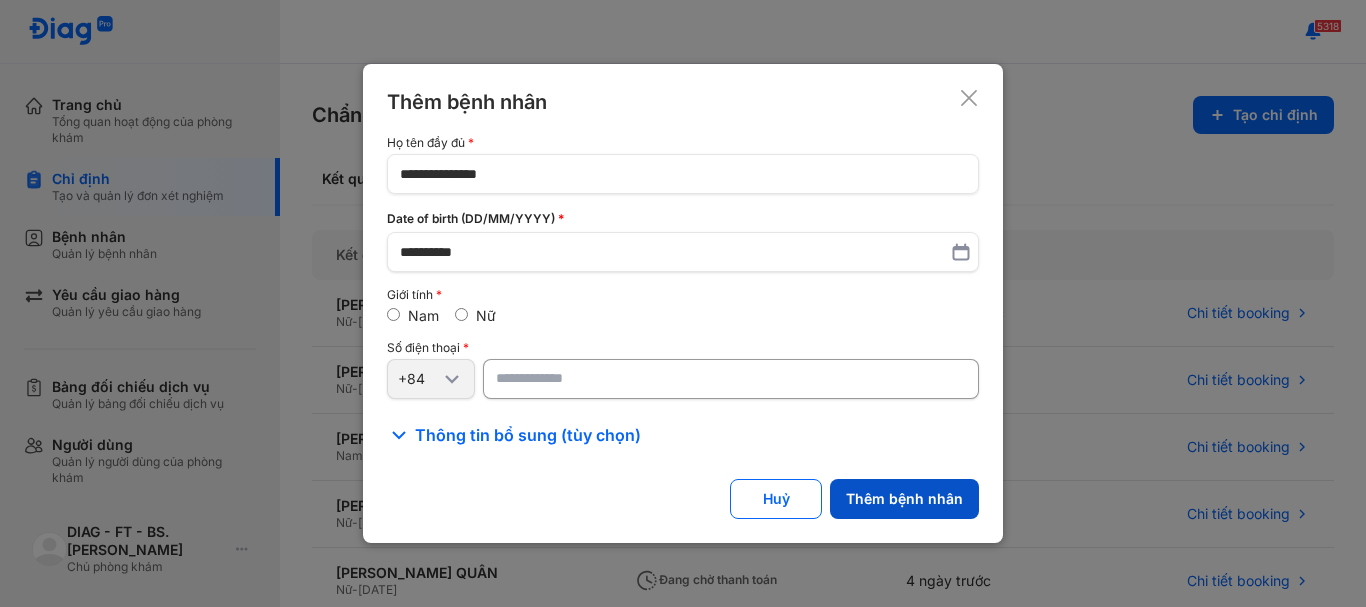 type on "**********" 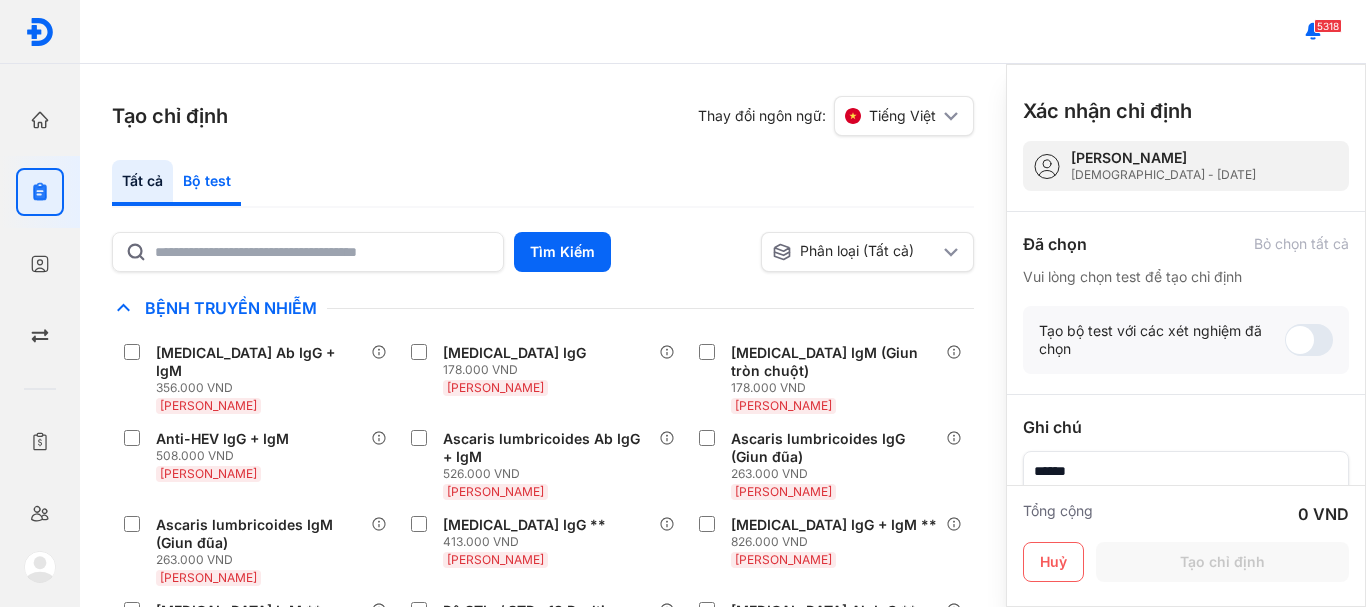 click on "Bộ test" 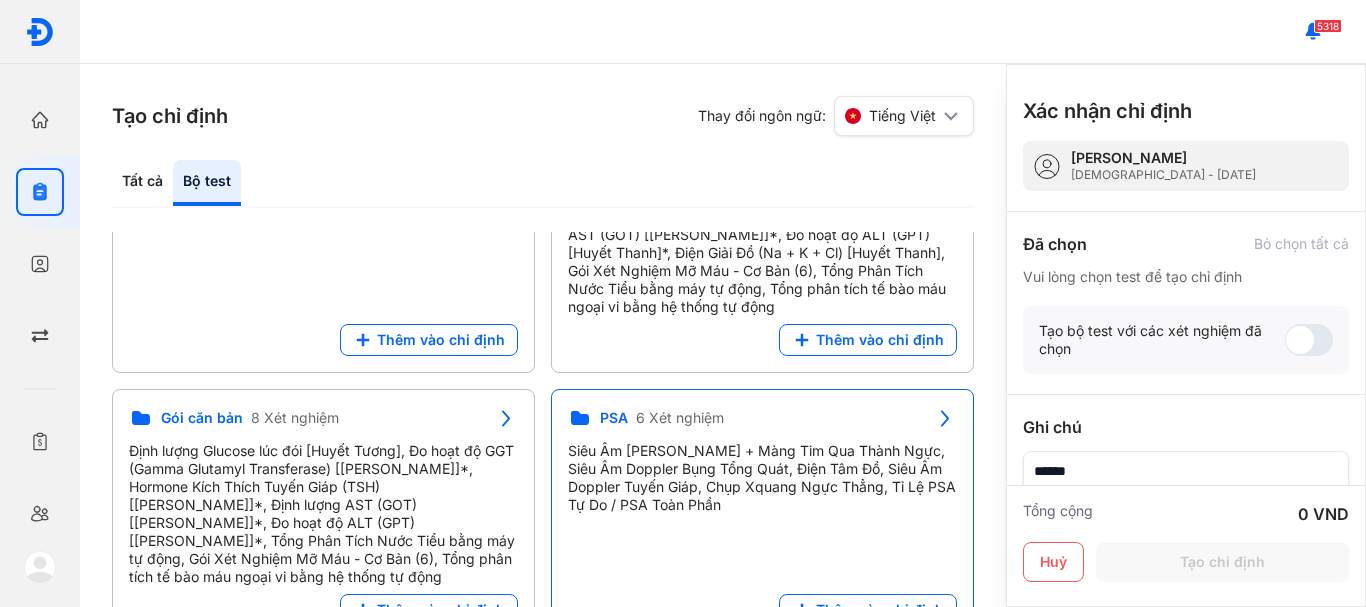 scroll, scrollTop: 200, scrollLeft: 0, axis: vertical 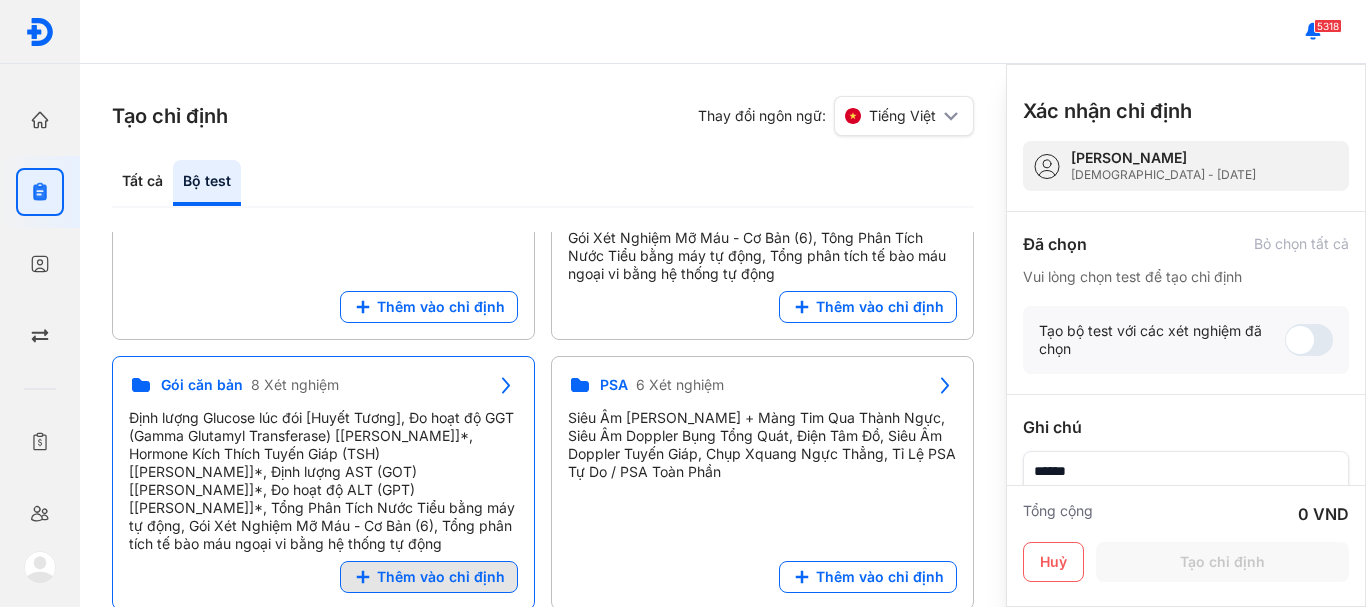 click on "Thêm vào chỉ định" 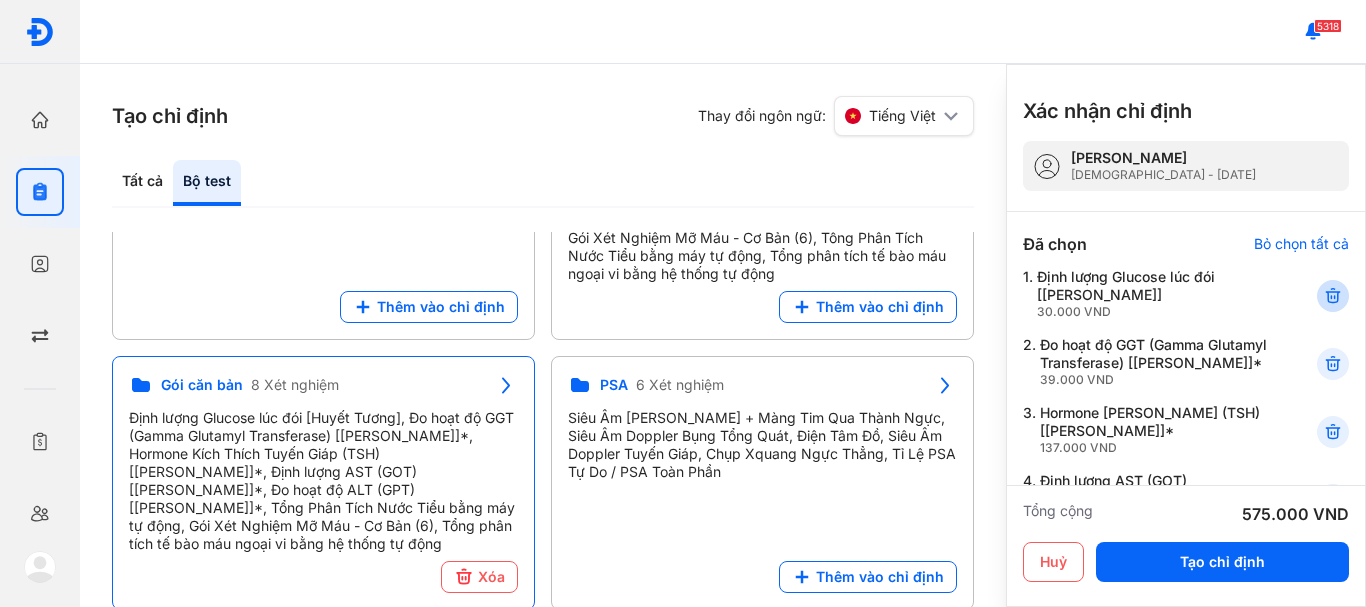 click 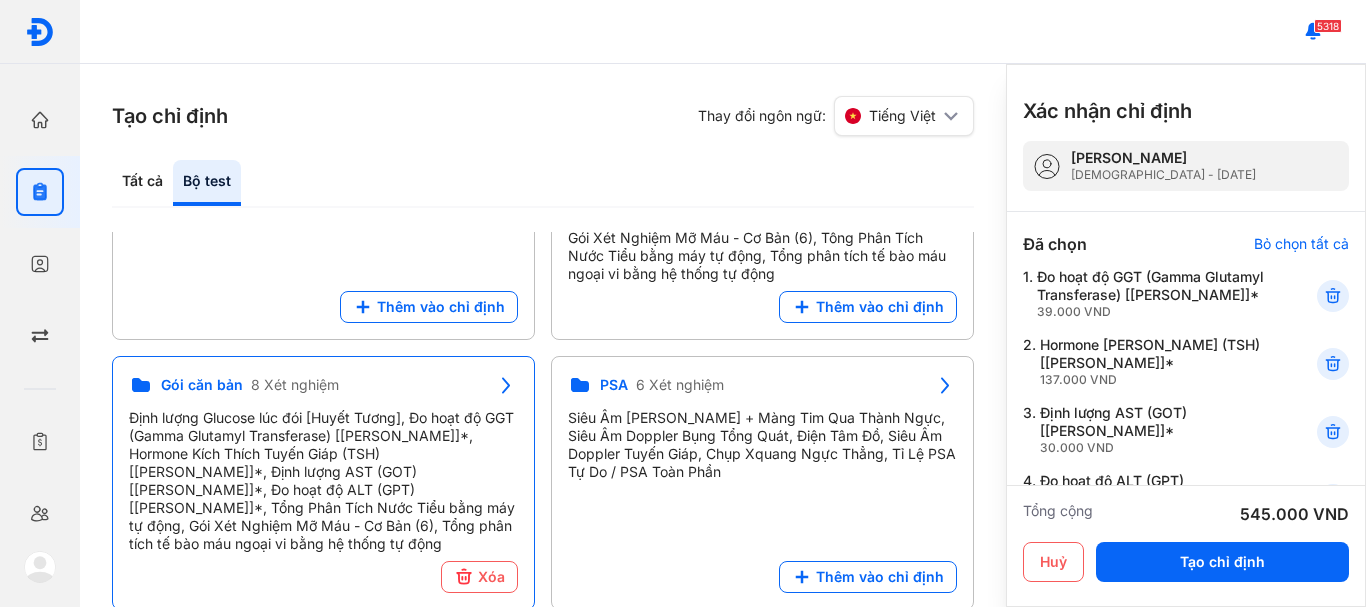 scroll, scrollTop: 100, scrollLeft: 0, axis: vertical 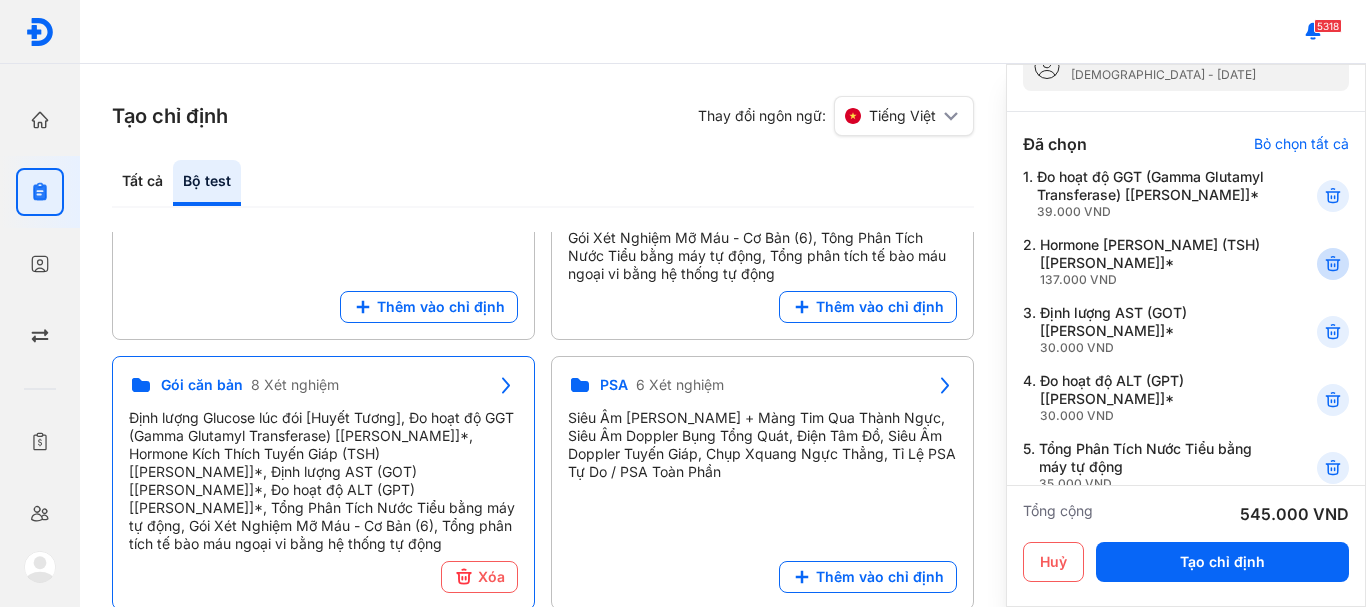 click 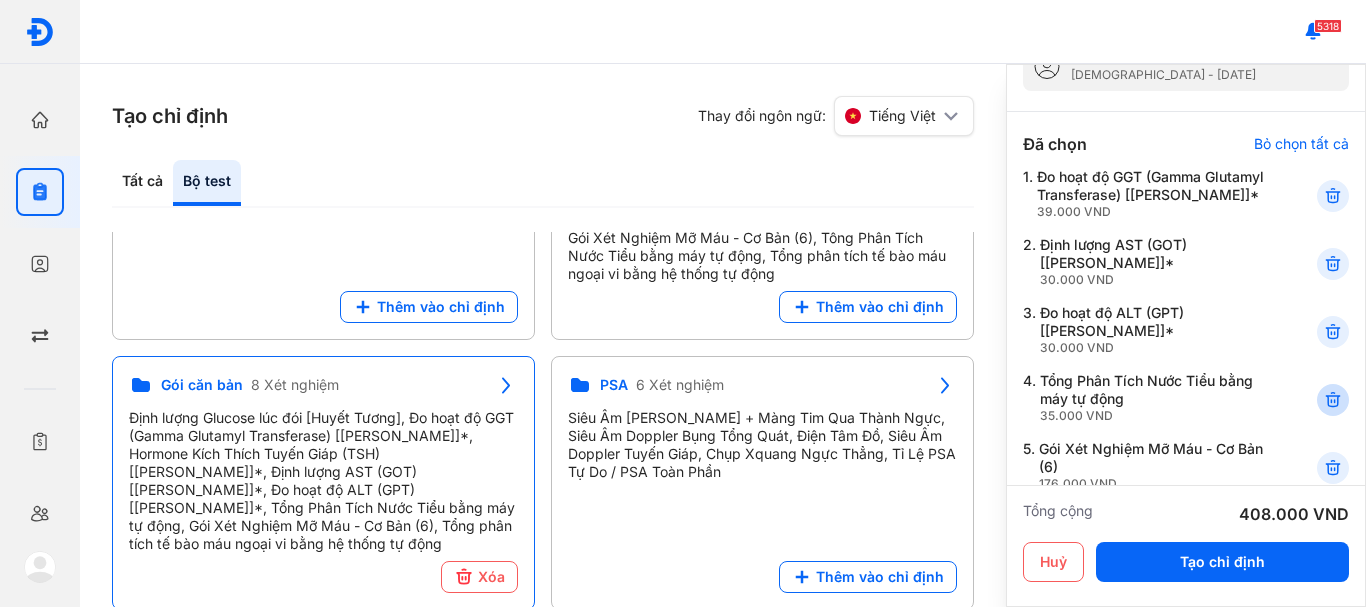click 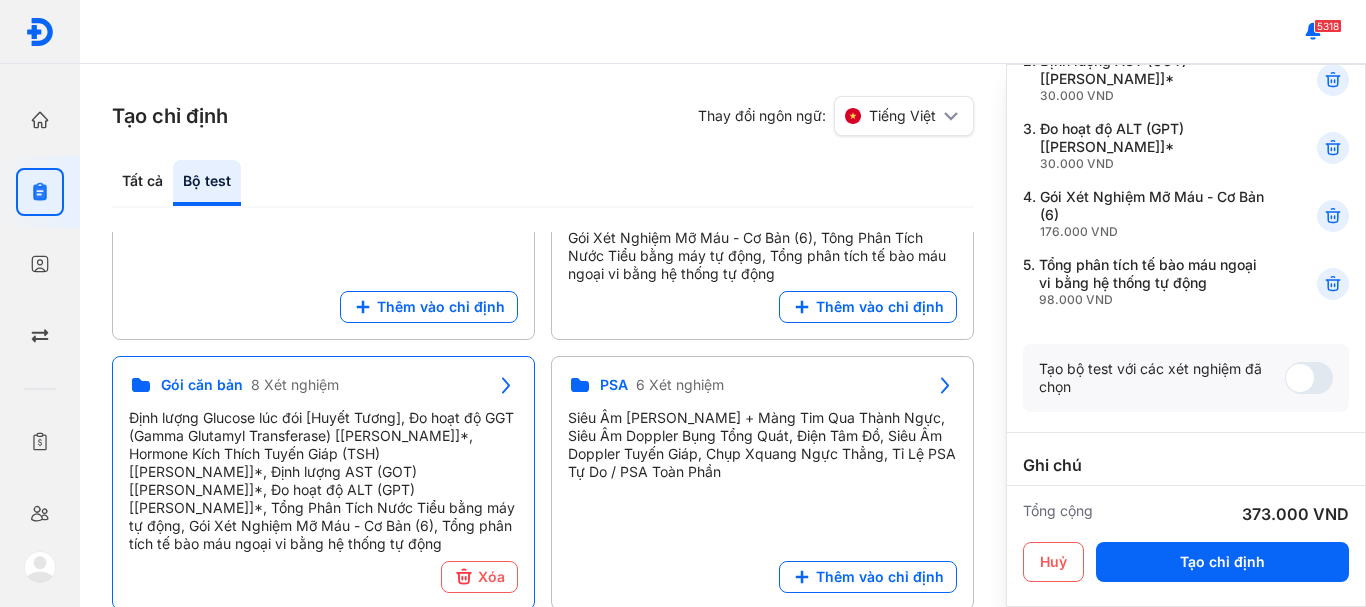 scroll, scrollTop: 300, scrollLeft: 0, axis: vertical 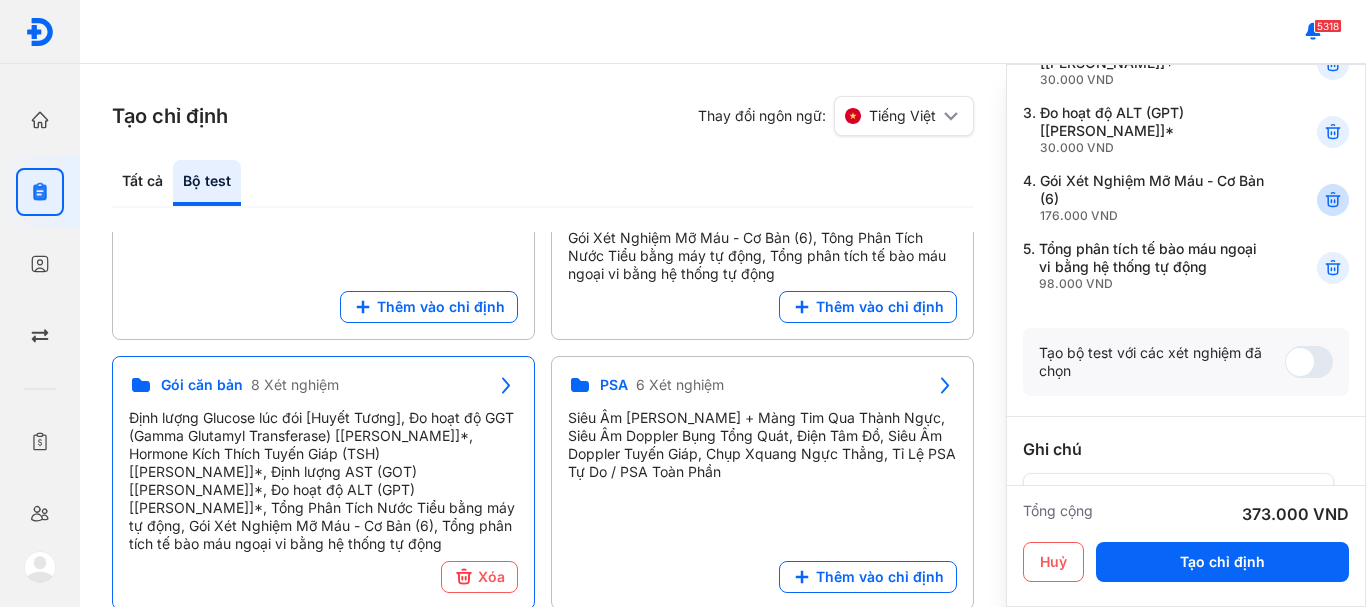 click 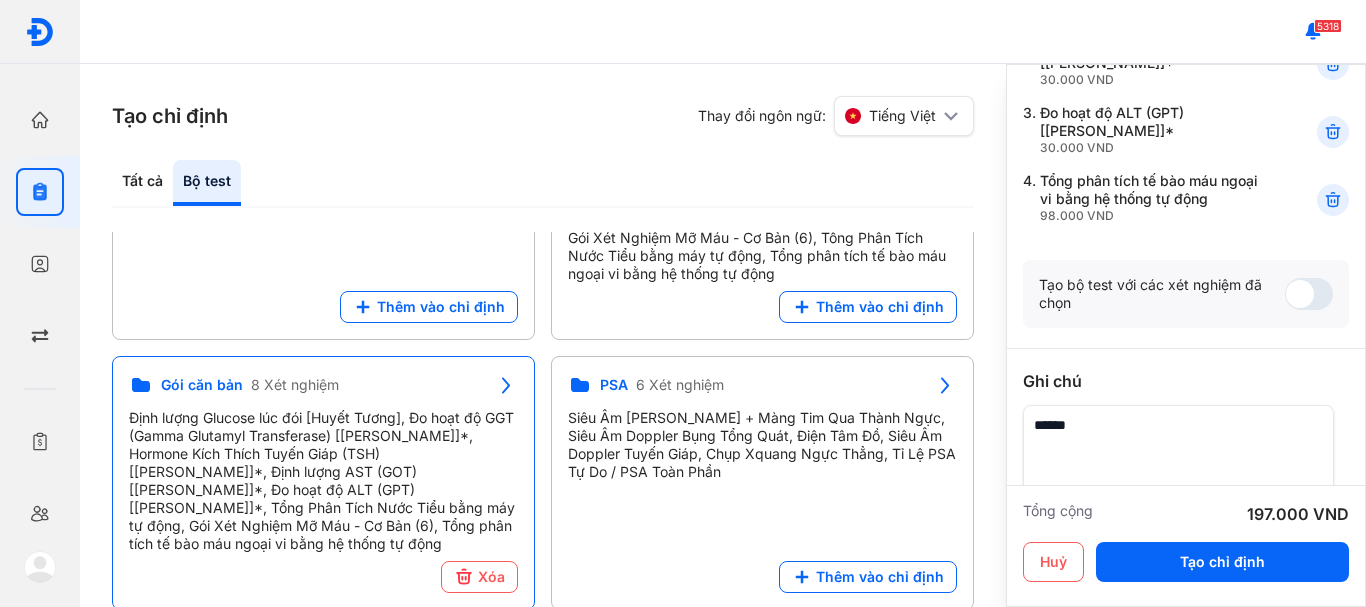 scroll, scrollTop: 282, scrollLeft: 0, axis: vertical 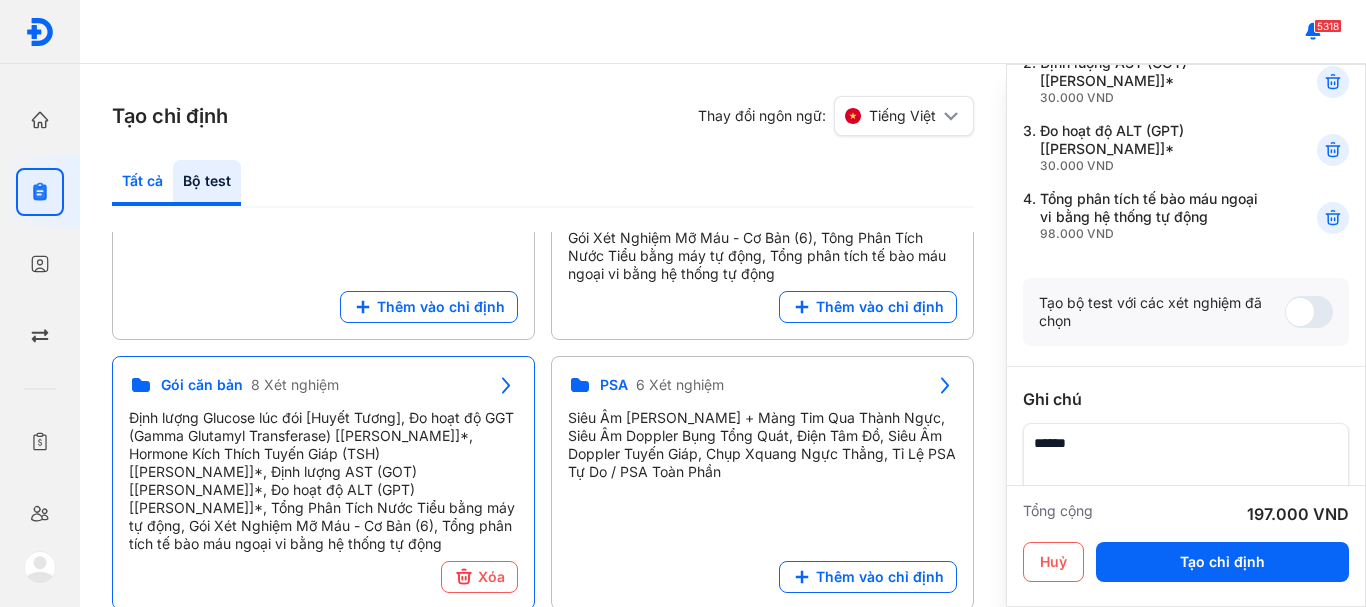 click on "Tất cả" 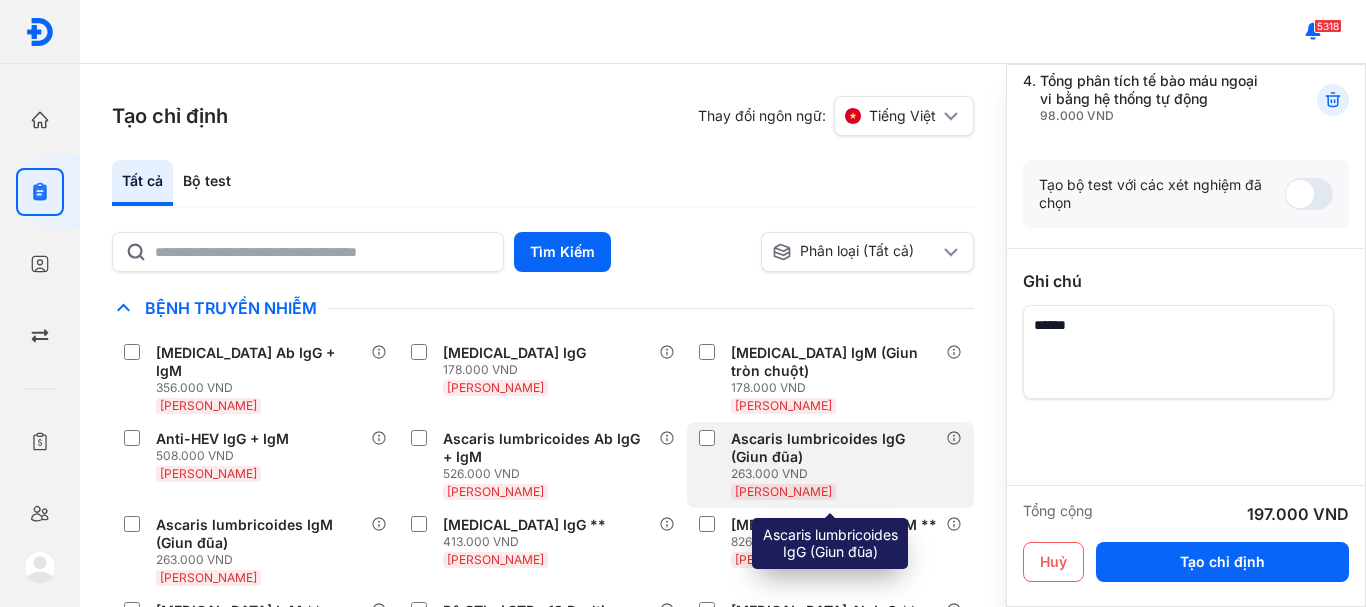 scroll, scrollTop: 382, scrollLeft: 0, axis: vertical 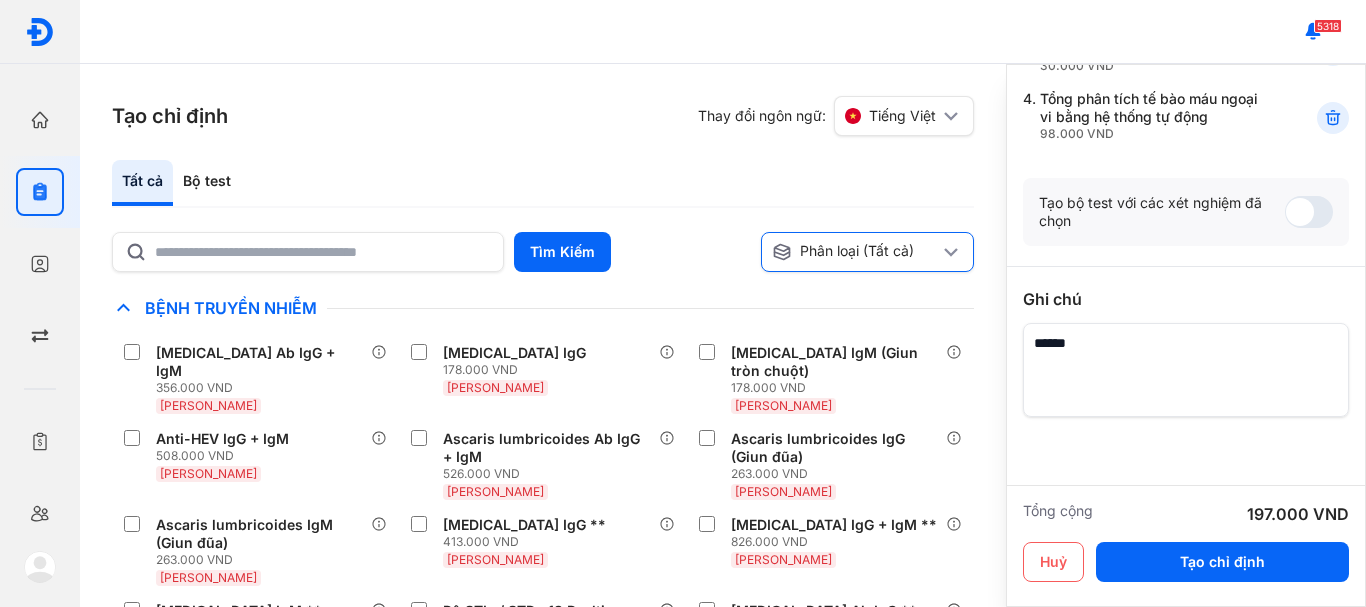 click 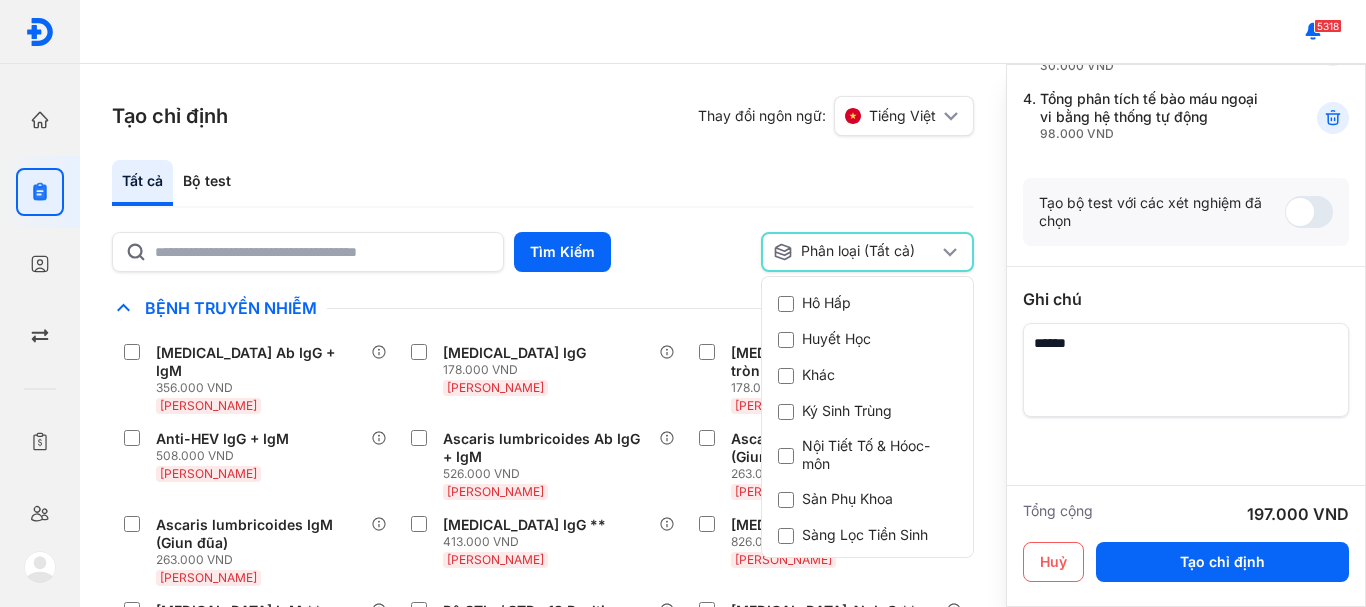 scroll, scrollTop: 500, scrollLeft: 0, axis: vertical 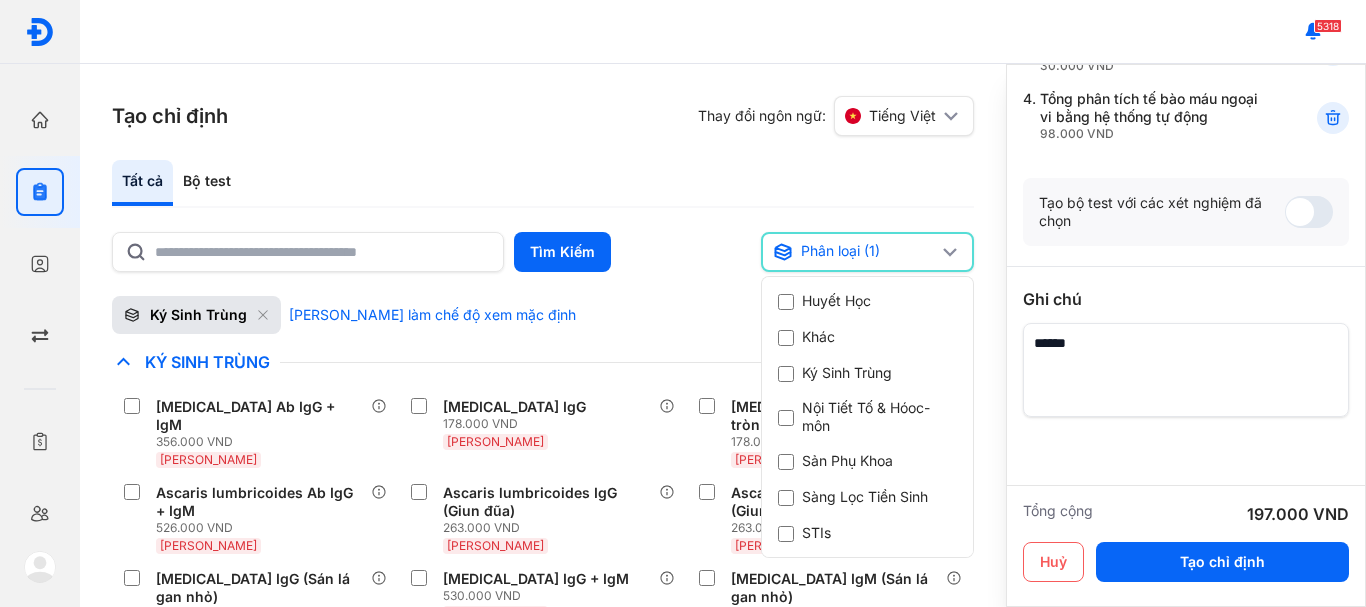 click on "Tạo chỉ định Thay đổi ngôn ngữ:  Tiếng Việt Tất cả Bộ test Tìm Kiếm  Phân loại (1)  Reset bộ lọc  Chỉ định nhiều nhất  Bệnh Truyền Nhiễm  Chẩn Đoán Hình Ảnh  Chất Gây Nghiện  [MEDICAL_DATA]  Di Truyền  Dị Ứng  Điện Di  Độc Chất  Đông Máu  Gan  Hô Hấp  Huyết Học  Khác  Ký Sinh Trùng  Nội Tiết Tố & Hóoc-môn  Sản Phụ Khoa  Sàng Lọc Tiền Sinh  STIs  Sức Khỏe Nam Giới  Thận  Tiểu Đường  Tim Mạch  Tổng Quát  Tự Miễn  Tuyến Giáp  Ung Thư  Vi Chất  Vi Sinh  Viêm Gan  Yếu Tố Viêm Ký Sinh Trùng Lưu làm chế độ xem mặc định Ký Sinh Trùng [MEDICAL_DATA] Ab IgG + IgM 356.000 VND Huyết Thanh [MEDICAL_DATA] IgG 178.000 VND Huyết Thanh [MEDICAL_DATA] IgM (Giun tròn chuột) 178.000 VND Huyết Thanh Ascaris lumbricoides Ab IgG + IgM 526.000 VND Huyết Thanh Ascaris lumbricoides IgG (Giun đũa) 263.000 VND Huyết Thanh 263.000 VND Phân" at bounding box center (543, 335) 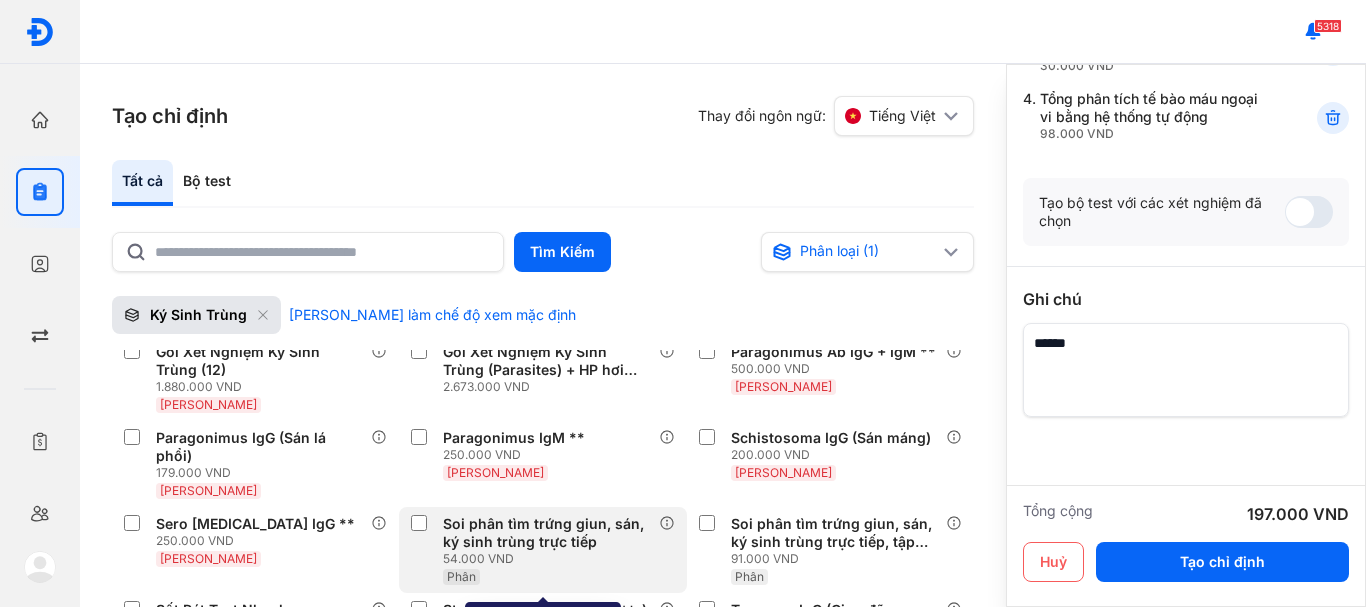 scroll, scrollTop: 472, scrollLeft: 0, axis: vertical 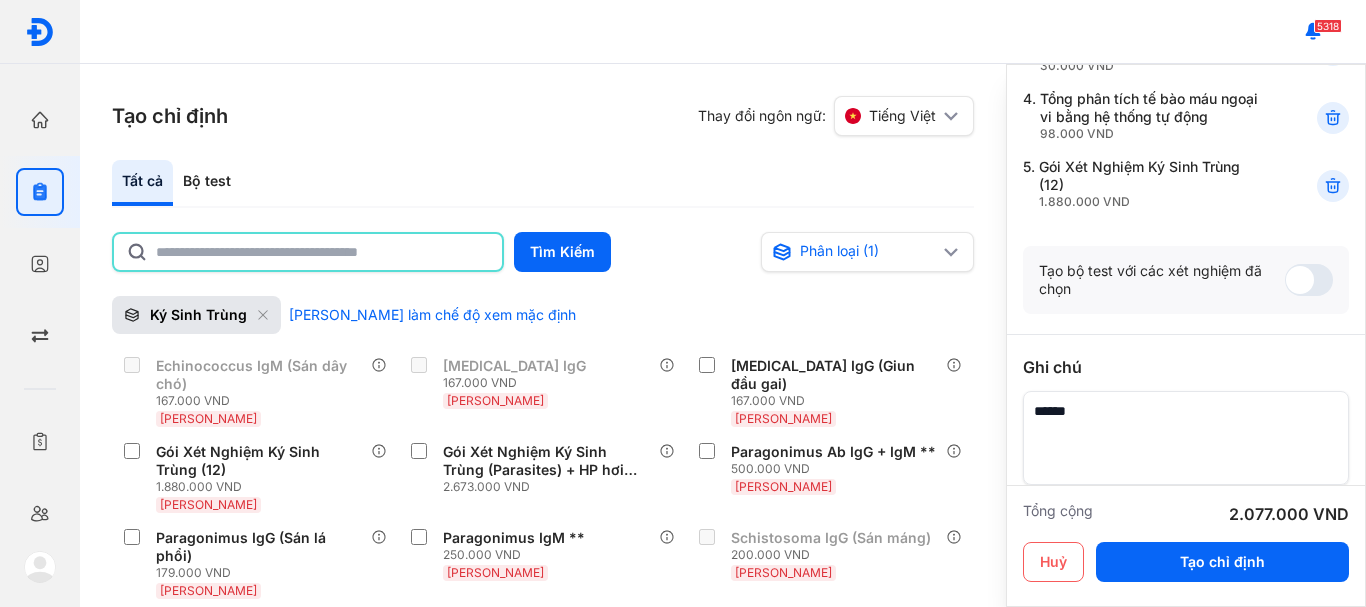 click 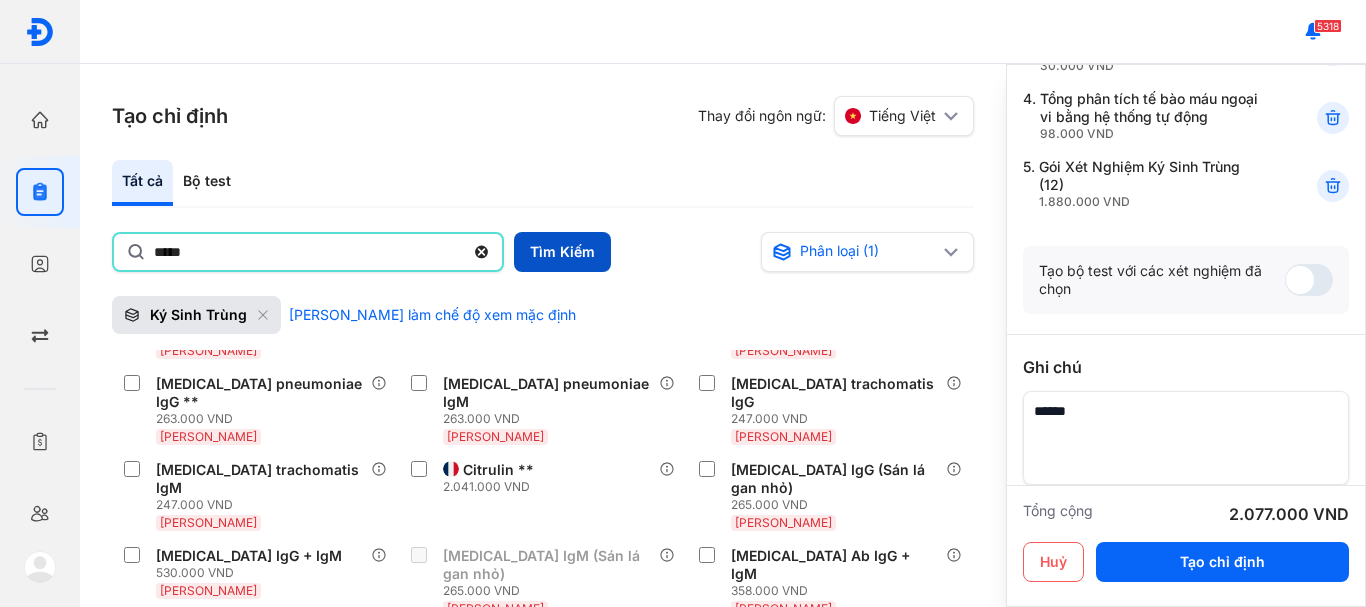 type on "*****" 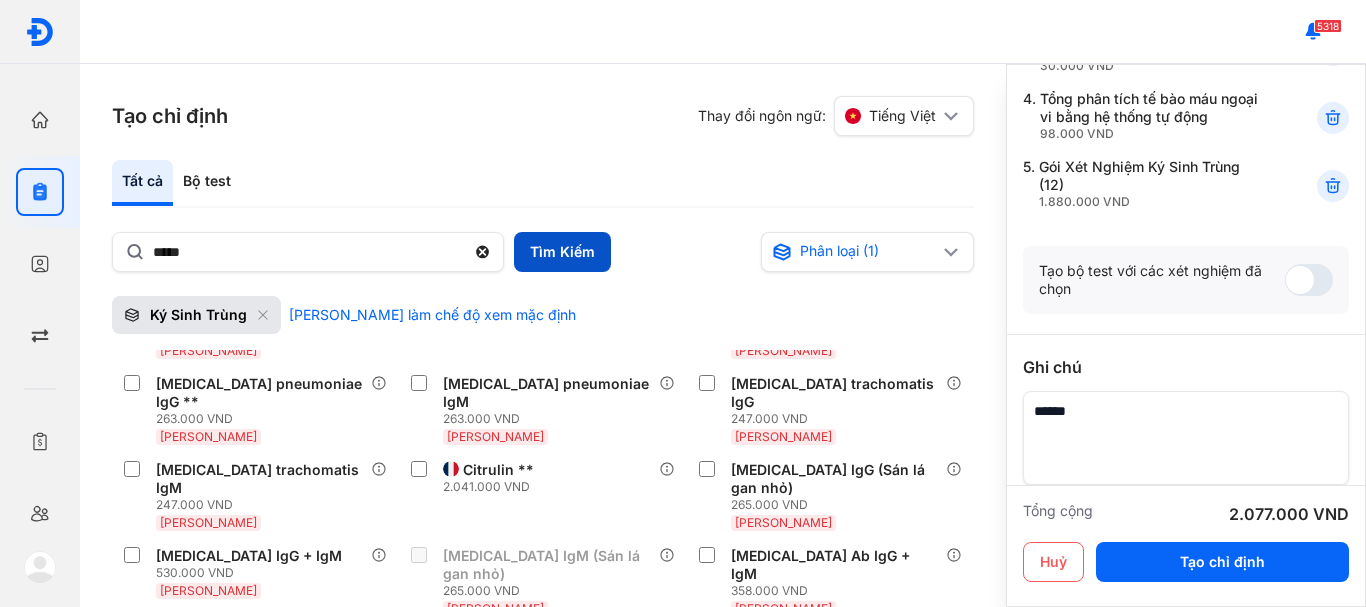 click on "Tìm Kiếm" at bounding box center [562, 252] 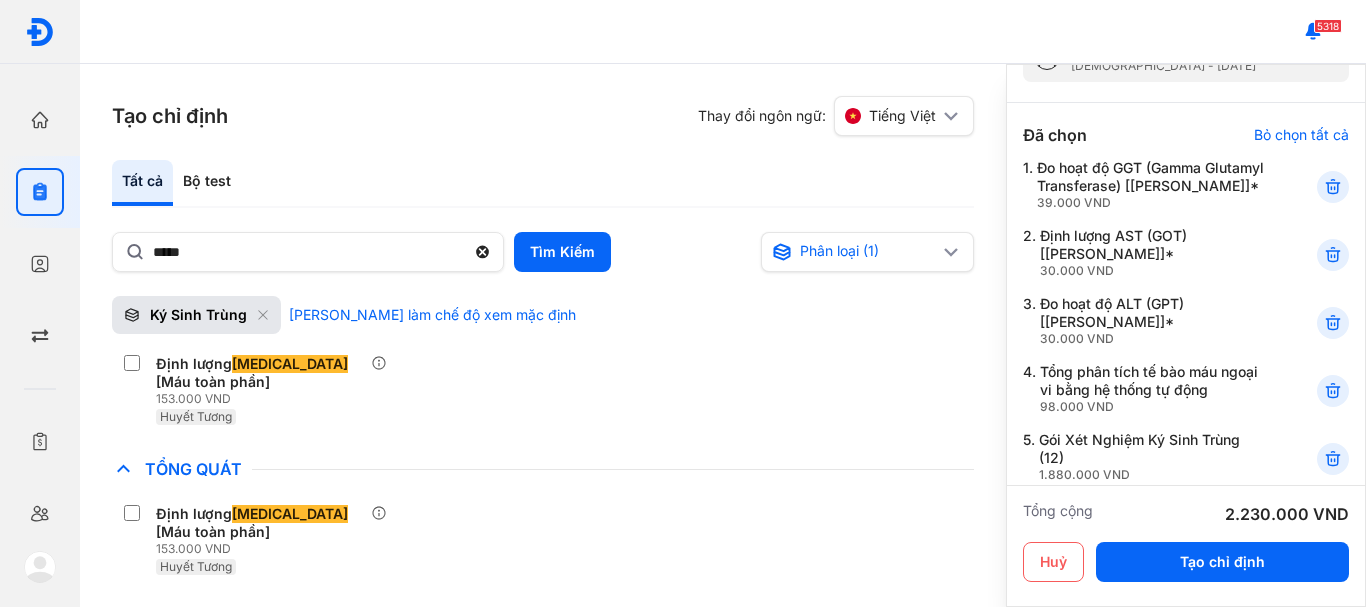 scroll, scrollTop: 100, scrollLeft: 0, axis: vertical 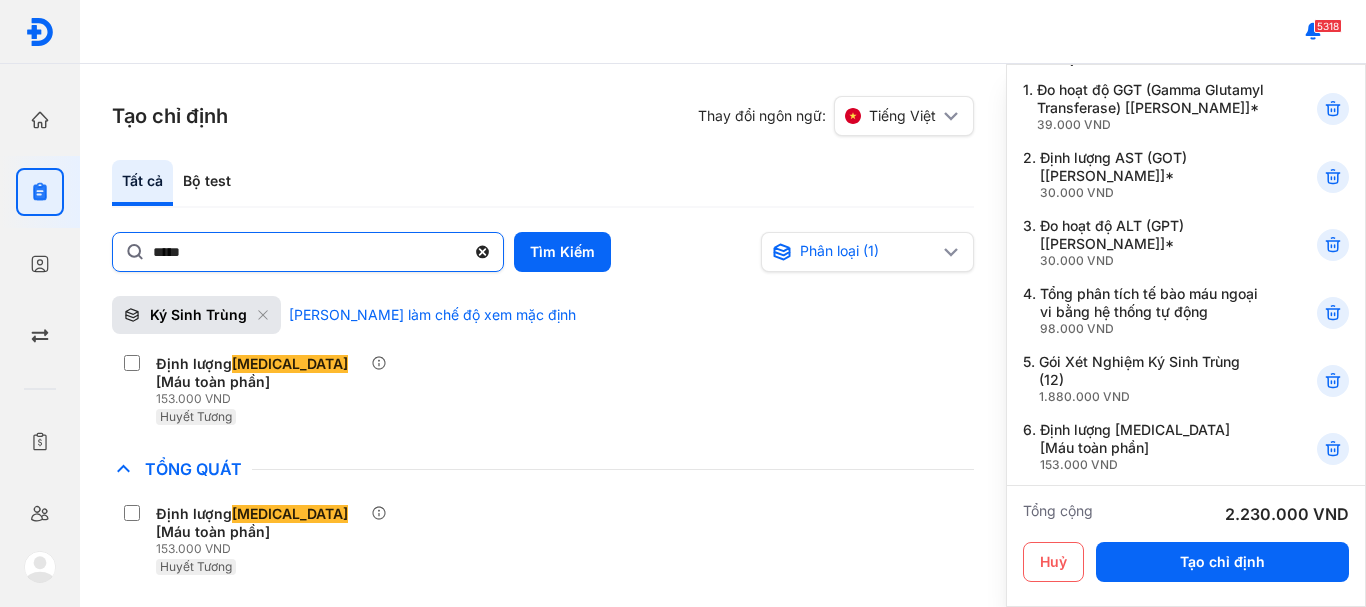 click 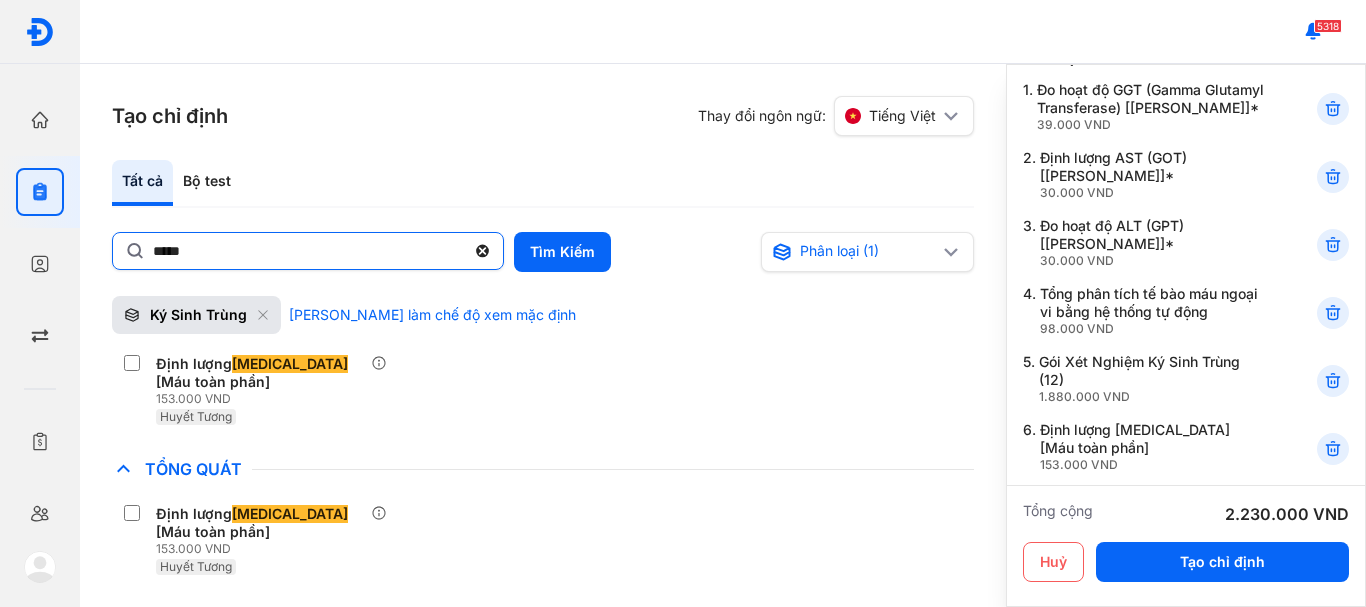 click on "*****" 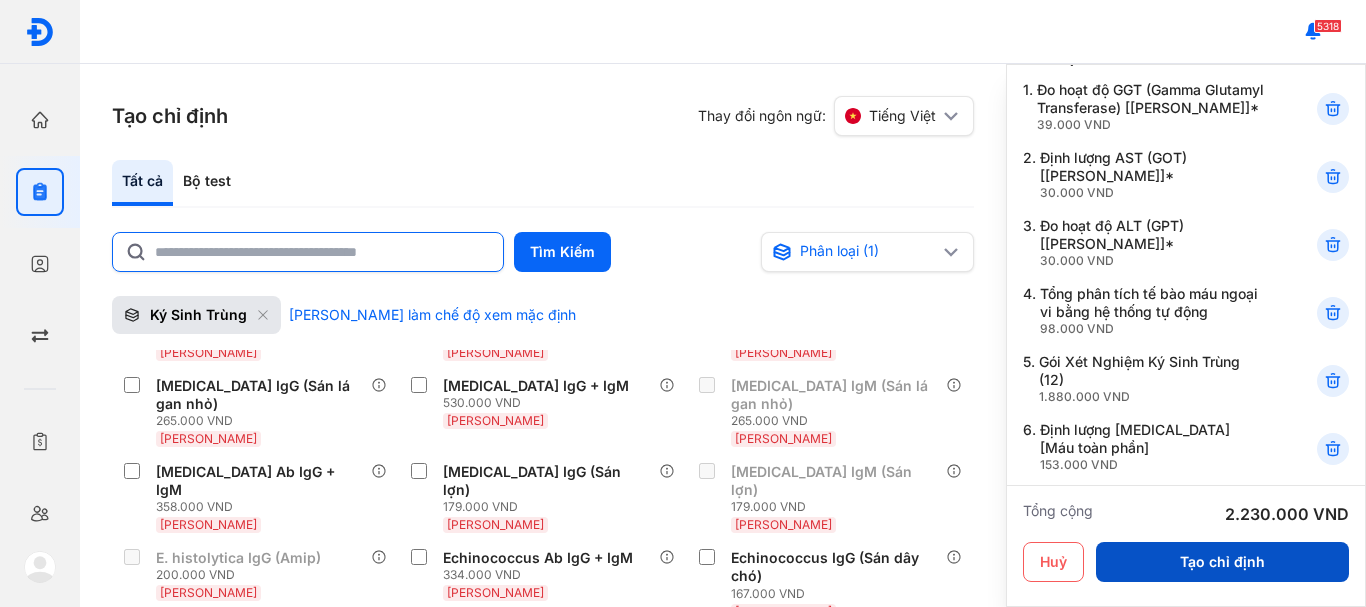 click on "Tạo chỉ định" at bounding box center (1222, 562) 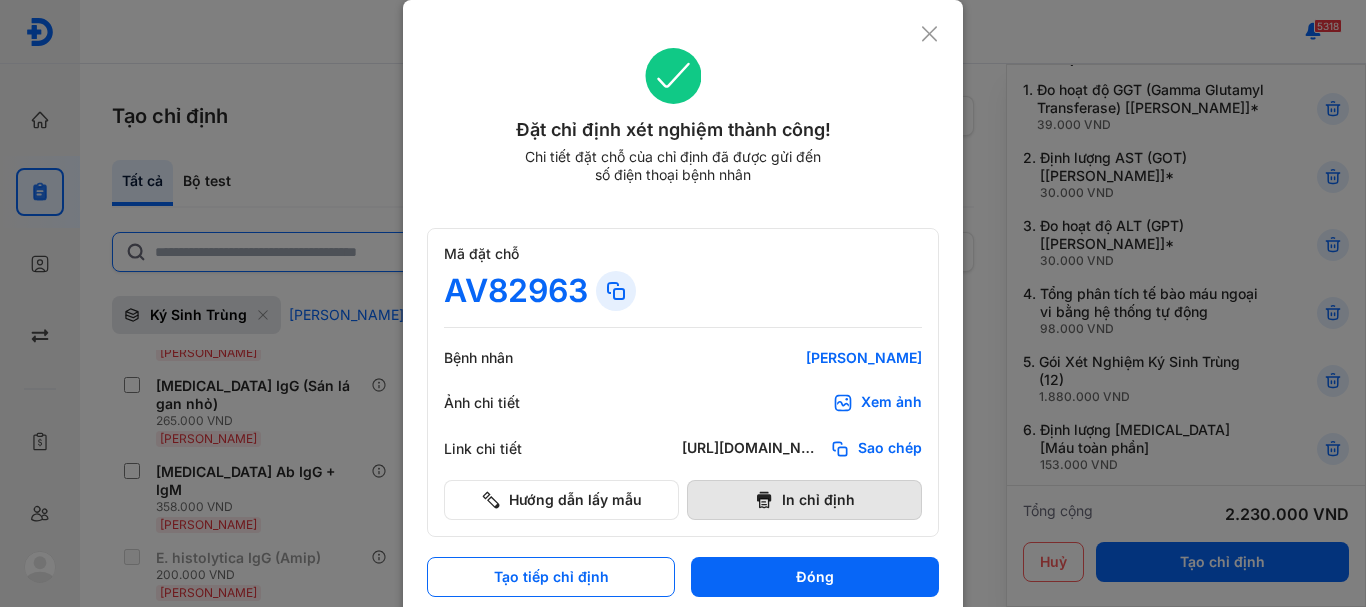 click on "In chỉ định" at bounding box center [804, 500] 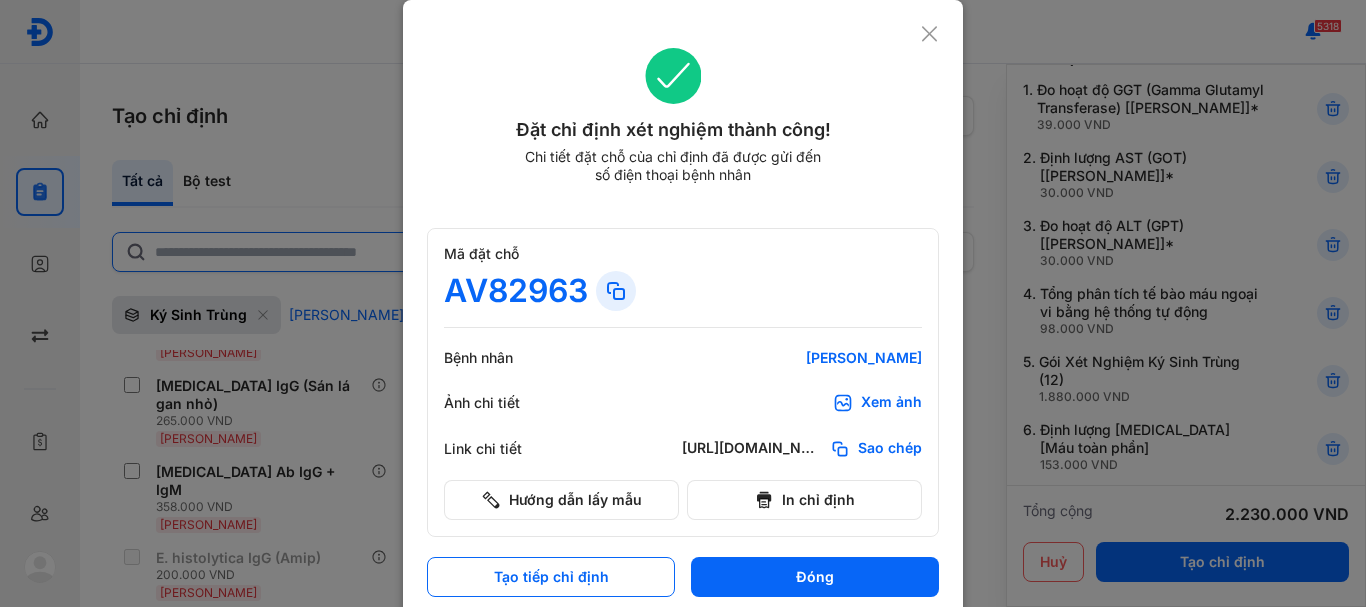 scroll, scrollTop: 0, scrollLeft: 0, axis: both 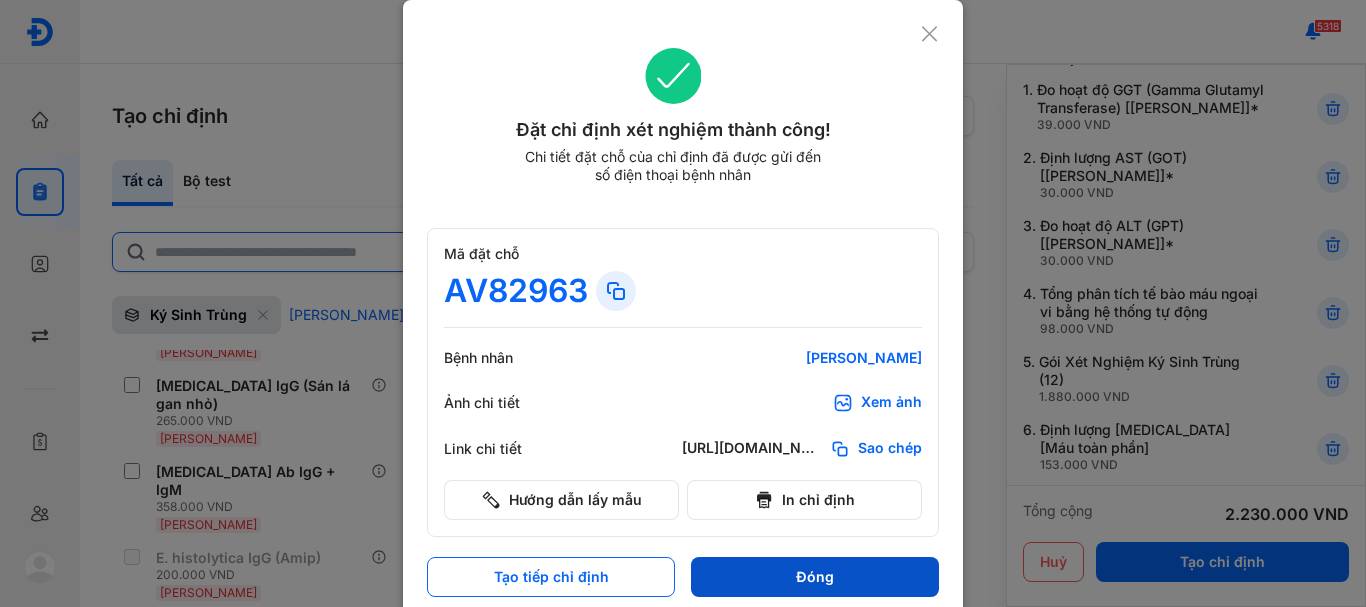 click on "Đóng" at bounding box center [815, 577] 